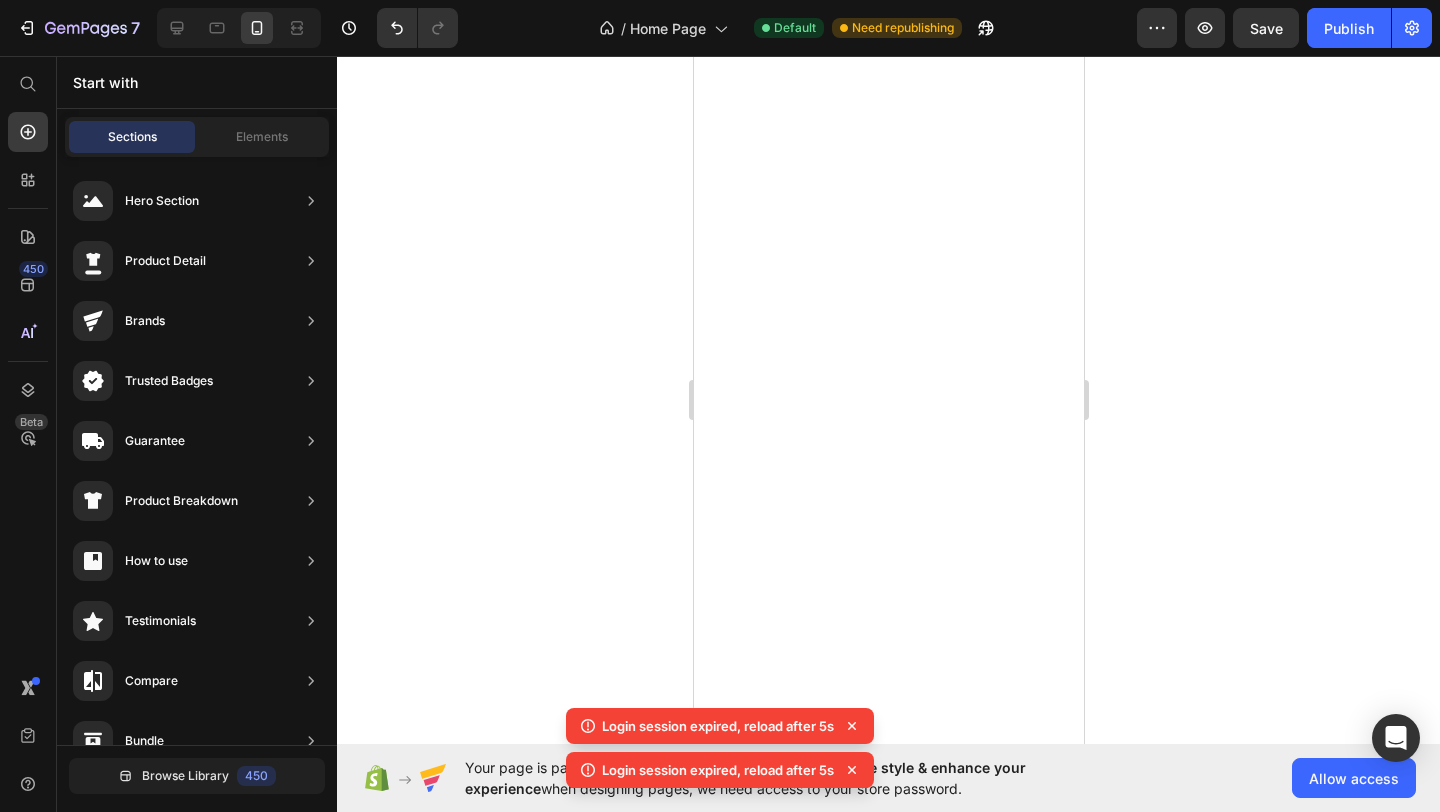 scroll, scrollTop: 0, scrollLeft: 0, axis: both 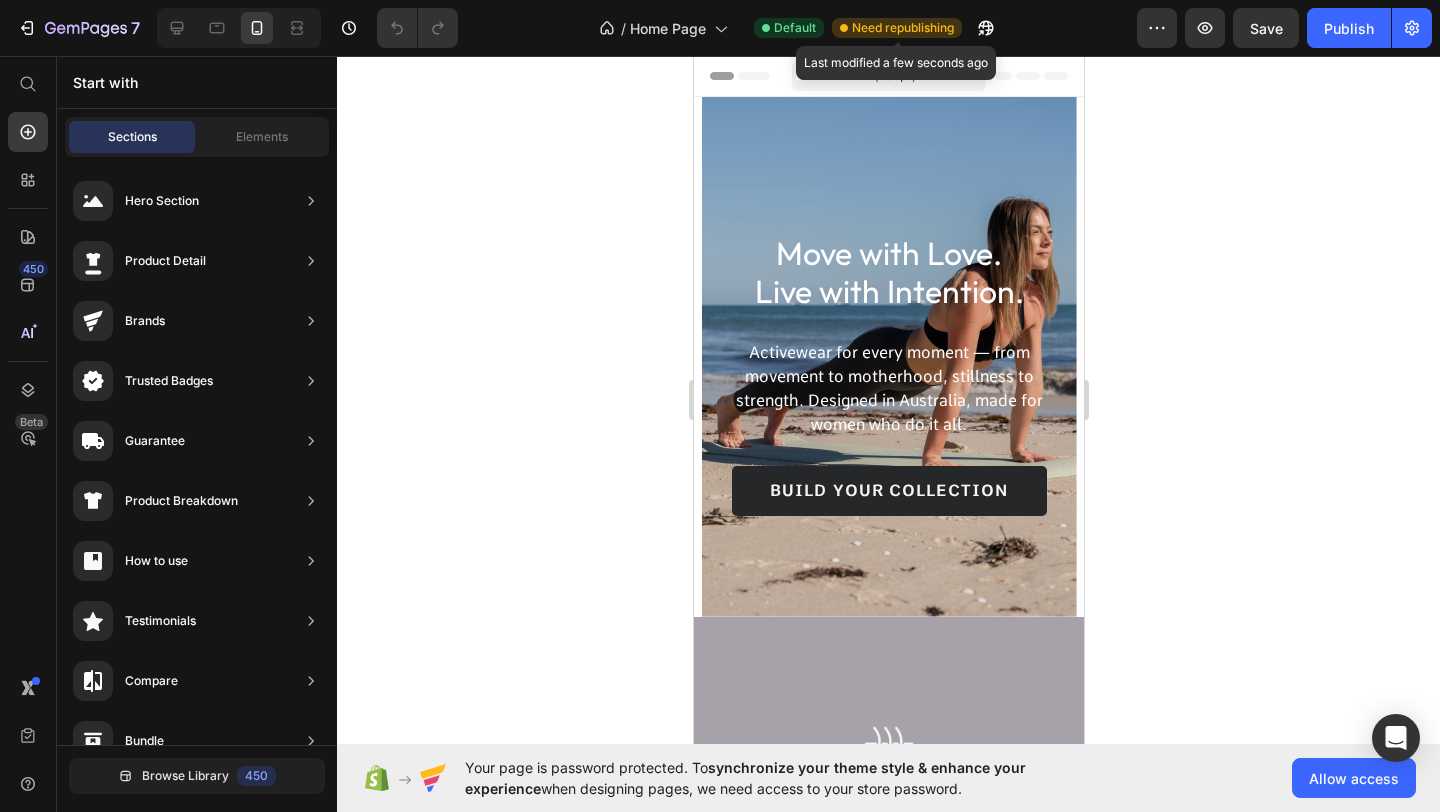 click on "Need republishing" at bounding box center [903, 28] 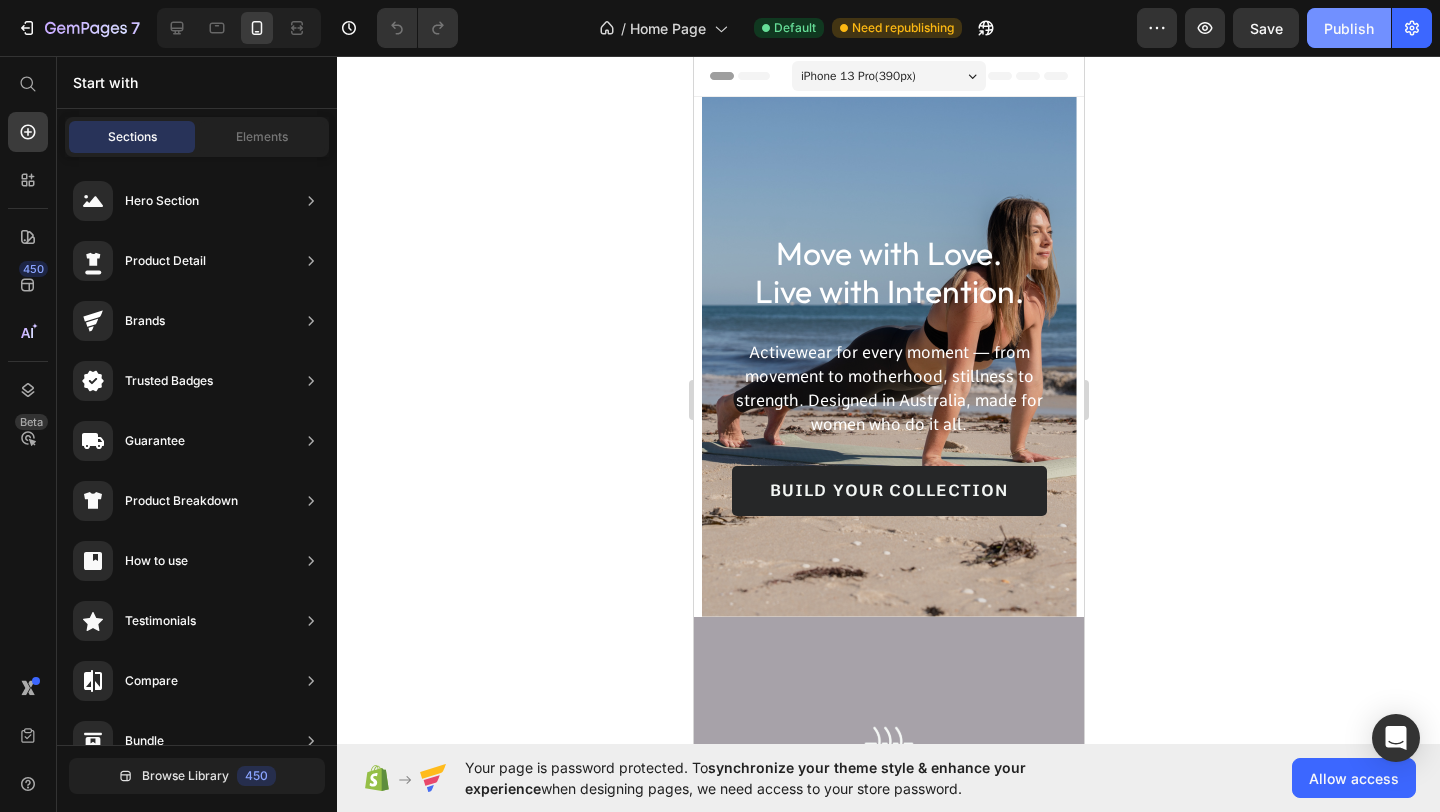 click on "Publish" at bounding box center (1349, 28) 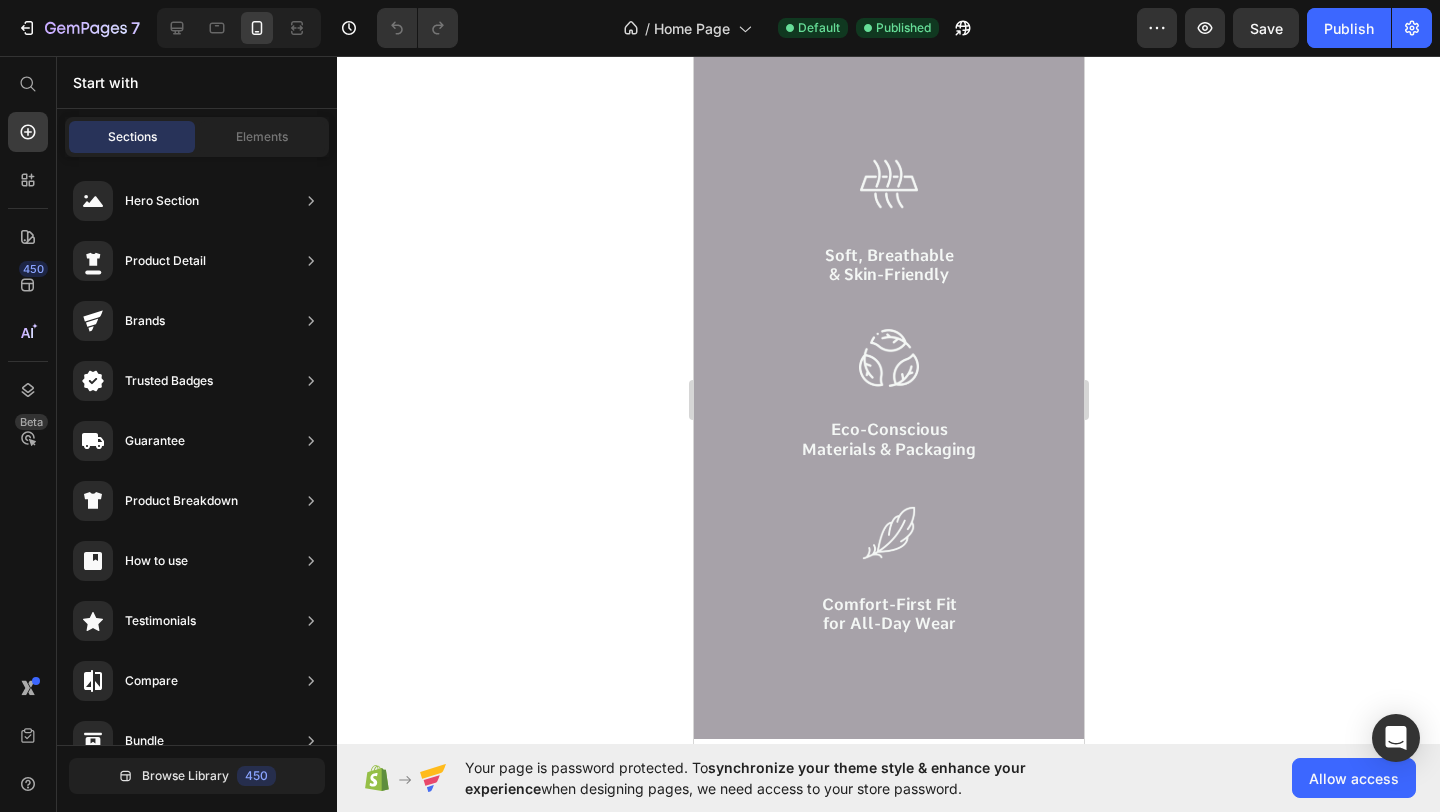 scroll, scrollTop: 582, scrollLeft: 0, axis: vertical 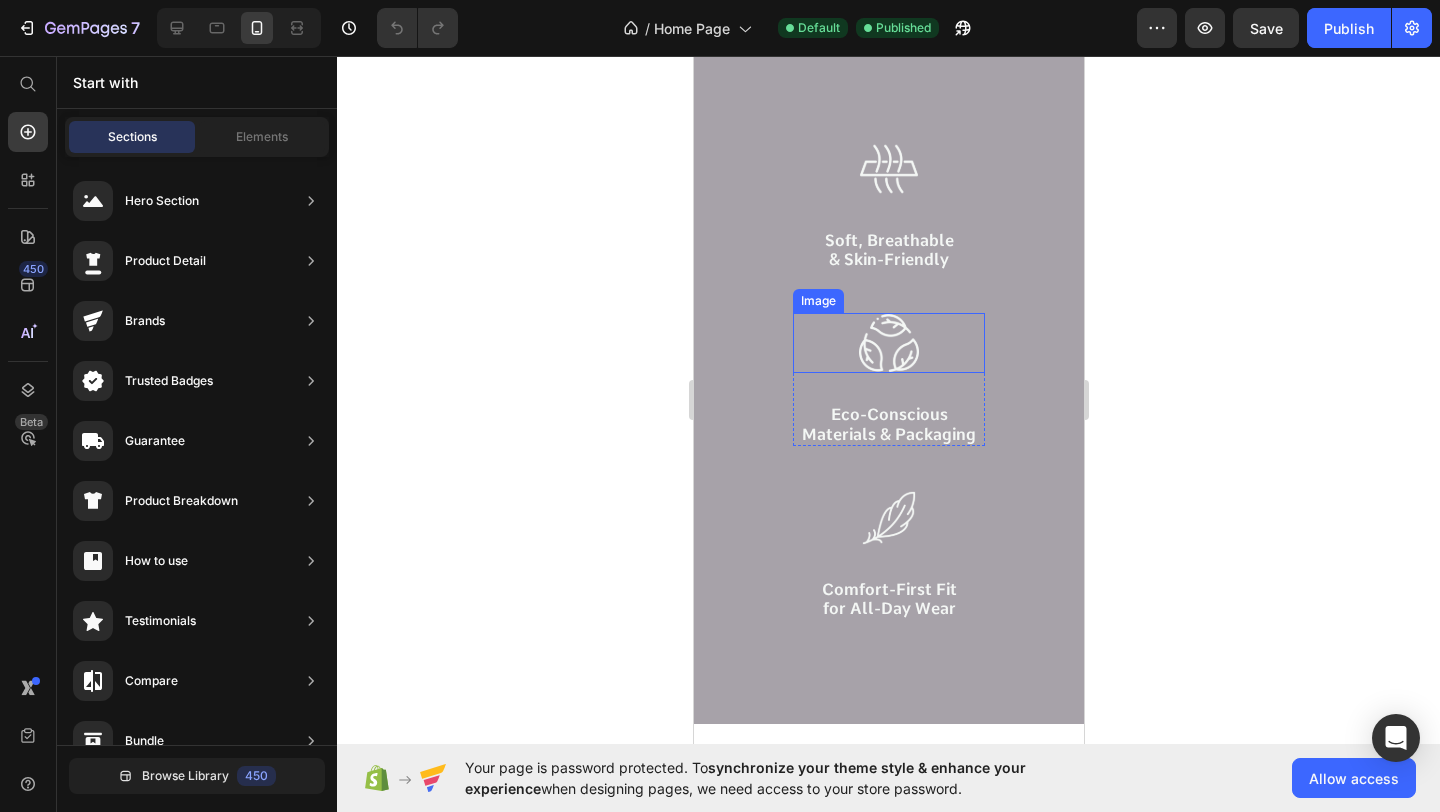 click at bounding box center [888, 343] 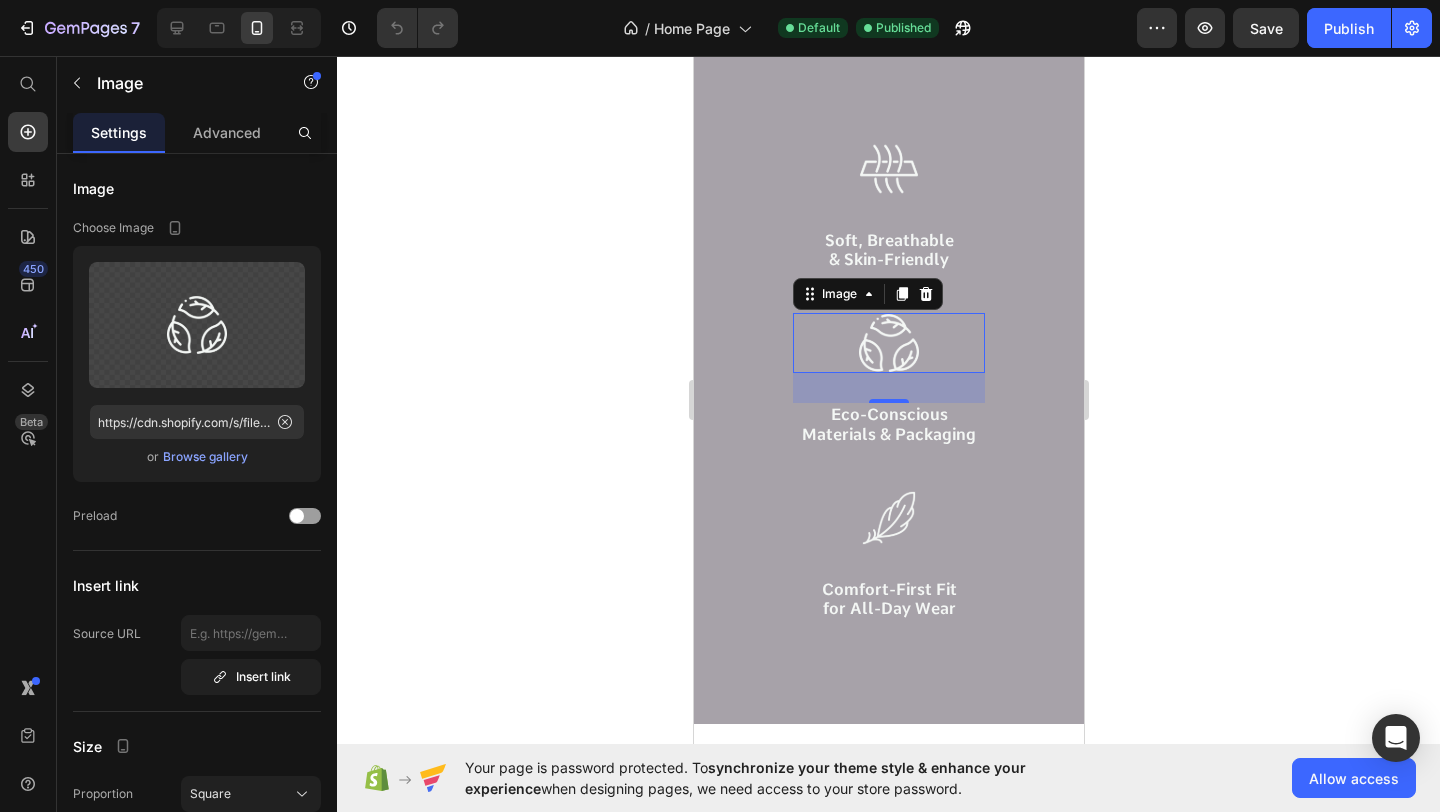 click 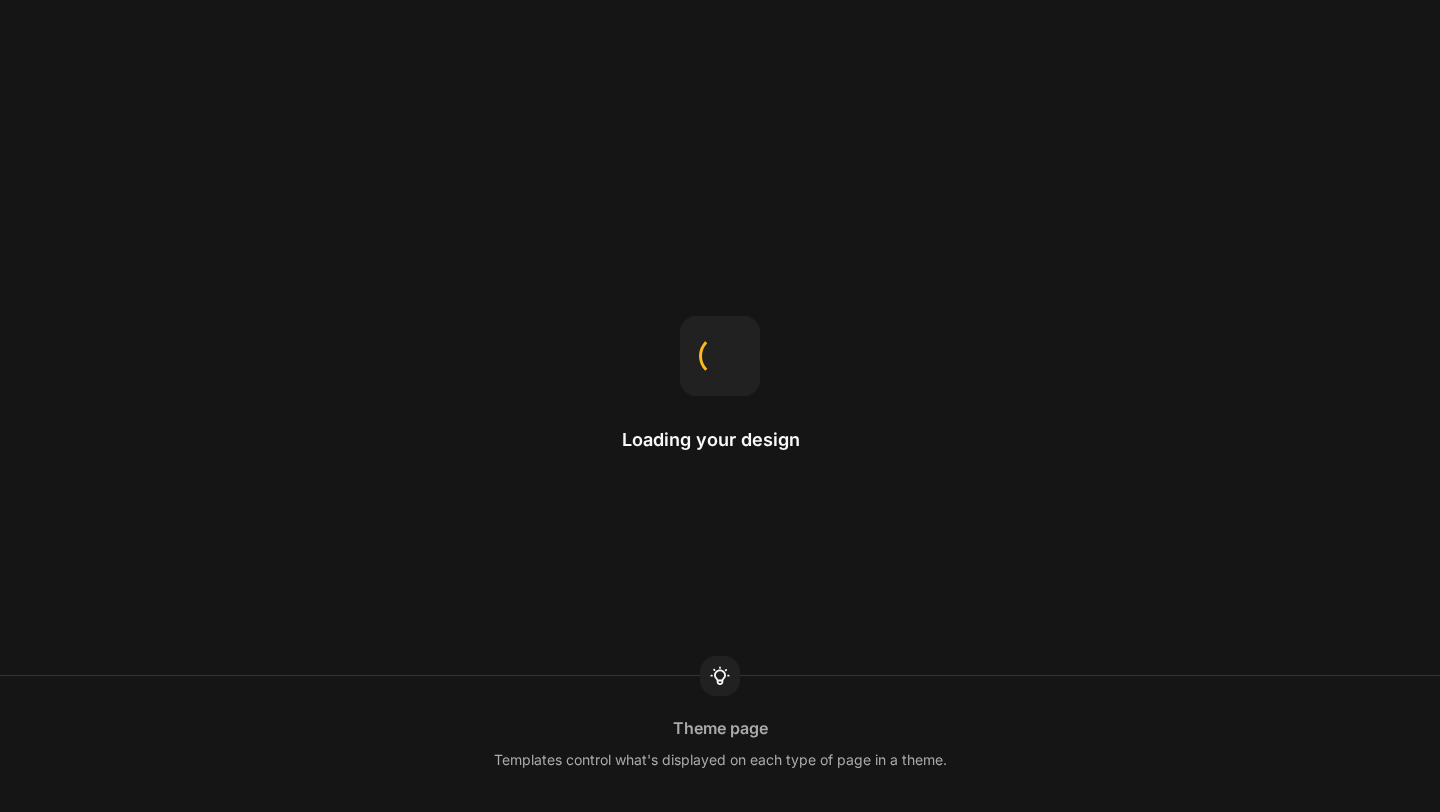 scroll, scrollTop: 0, scrollLeft: 0, axis: both 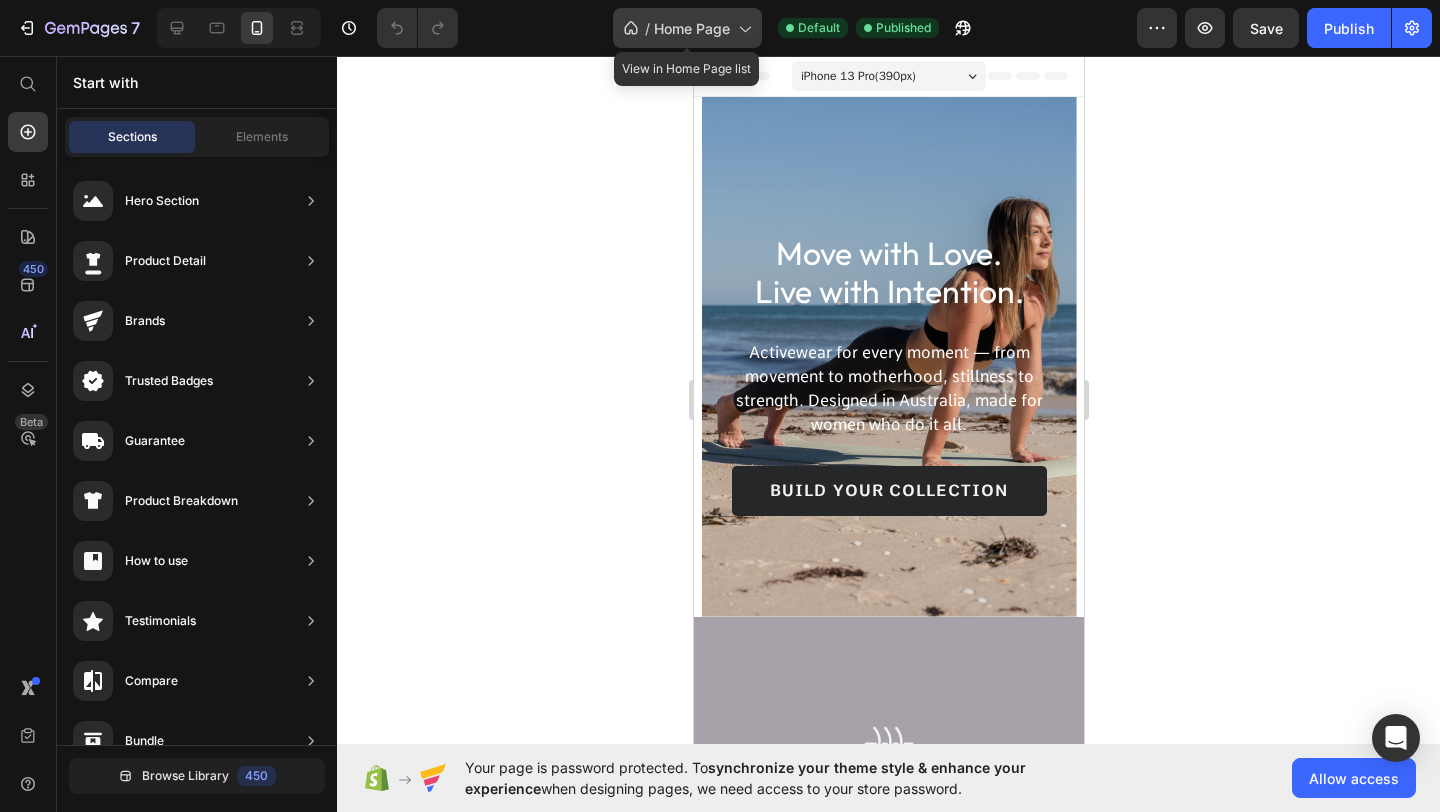 click on "Home Page" at bounding box center (692, 28) 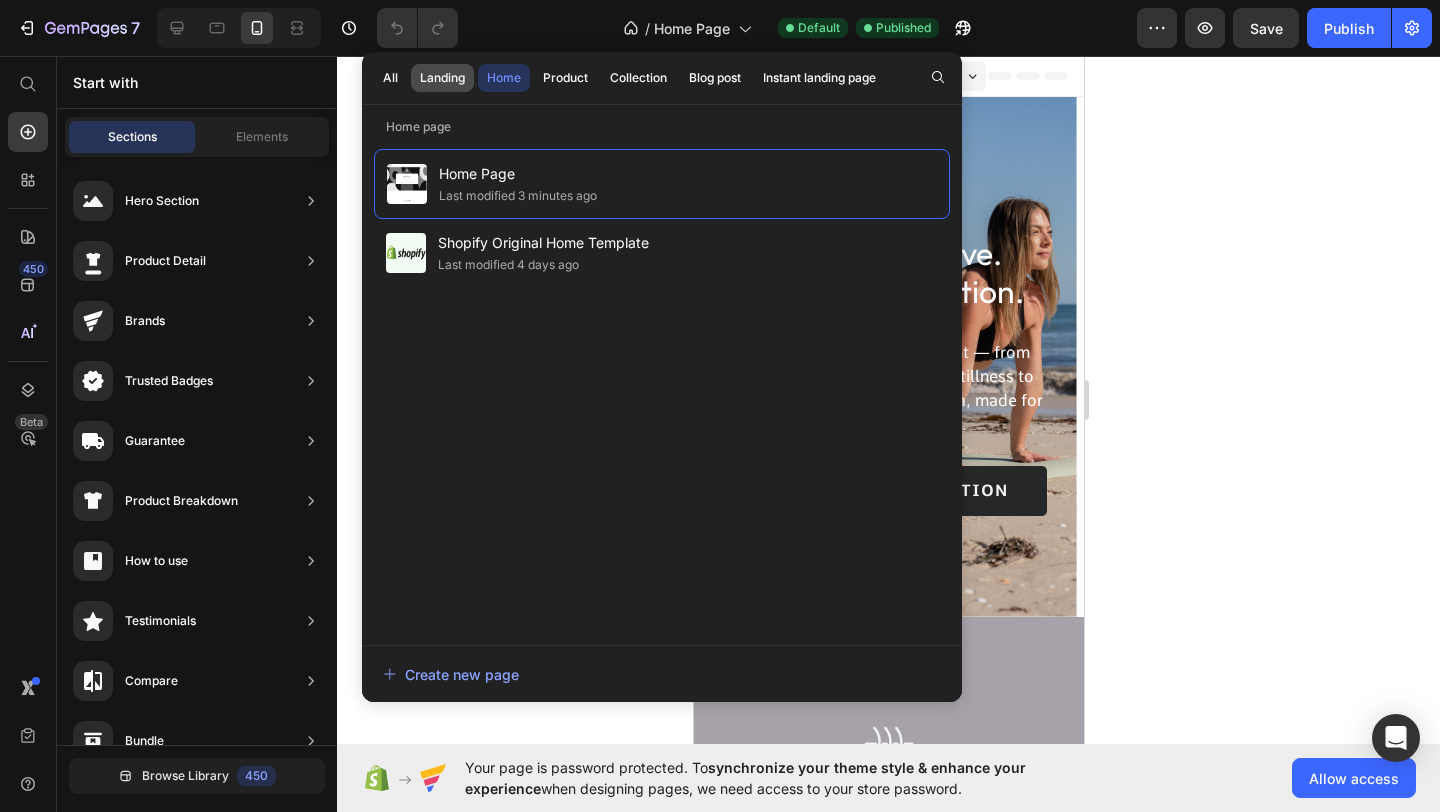 click on "Landing" at bounding box center [442, 78] 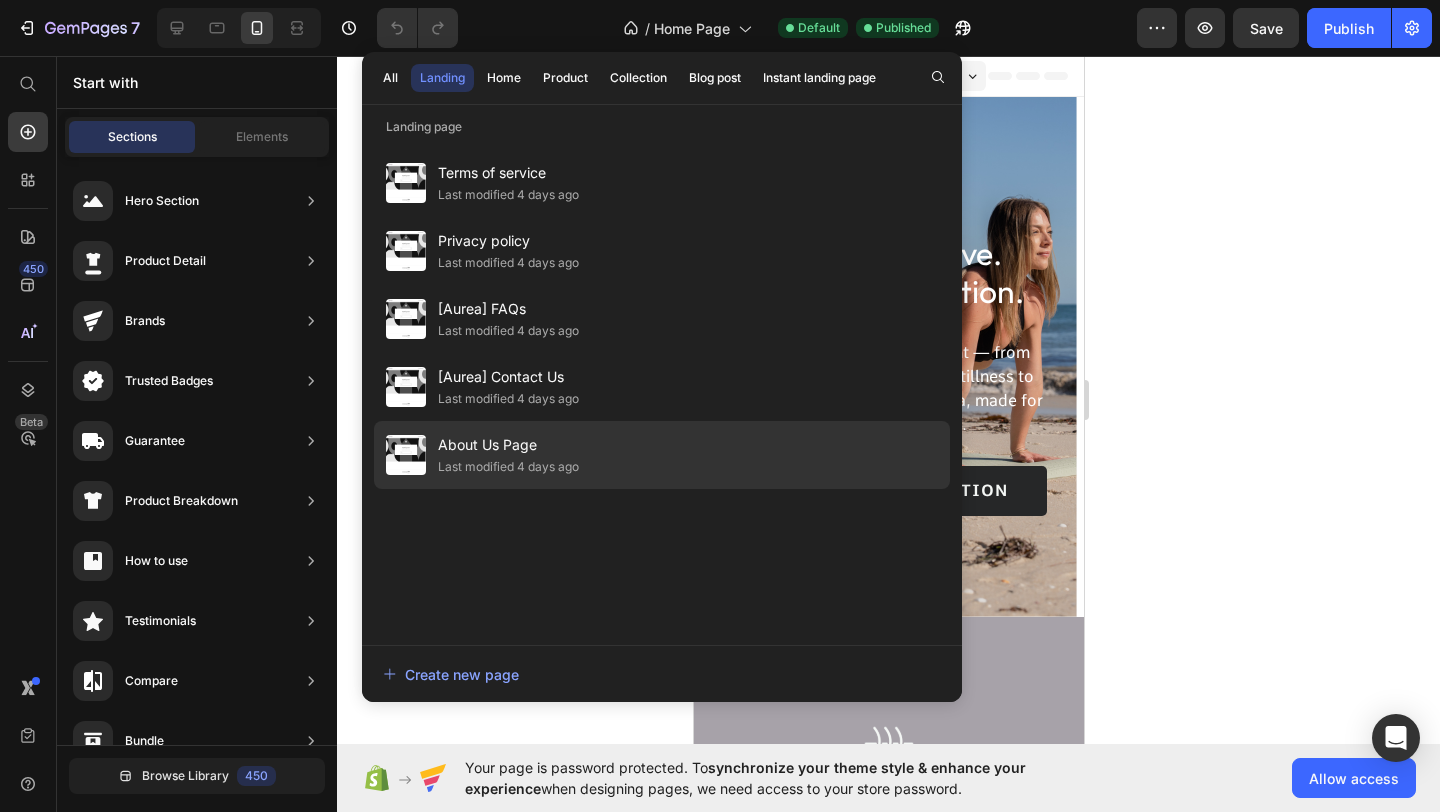 click on "Last modified 4 days ago" 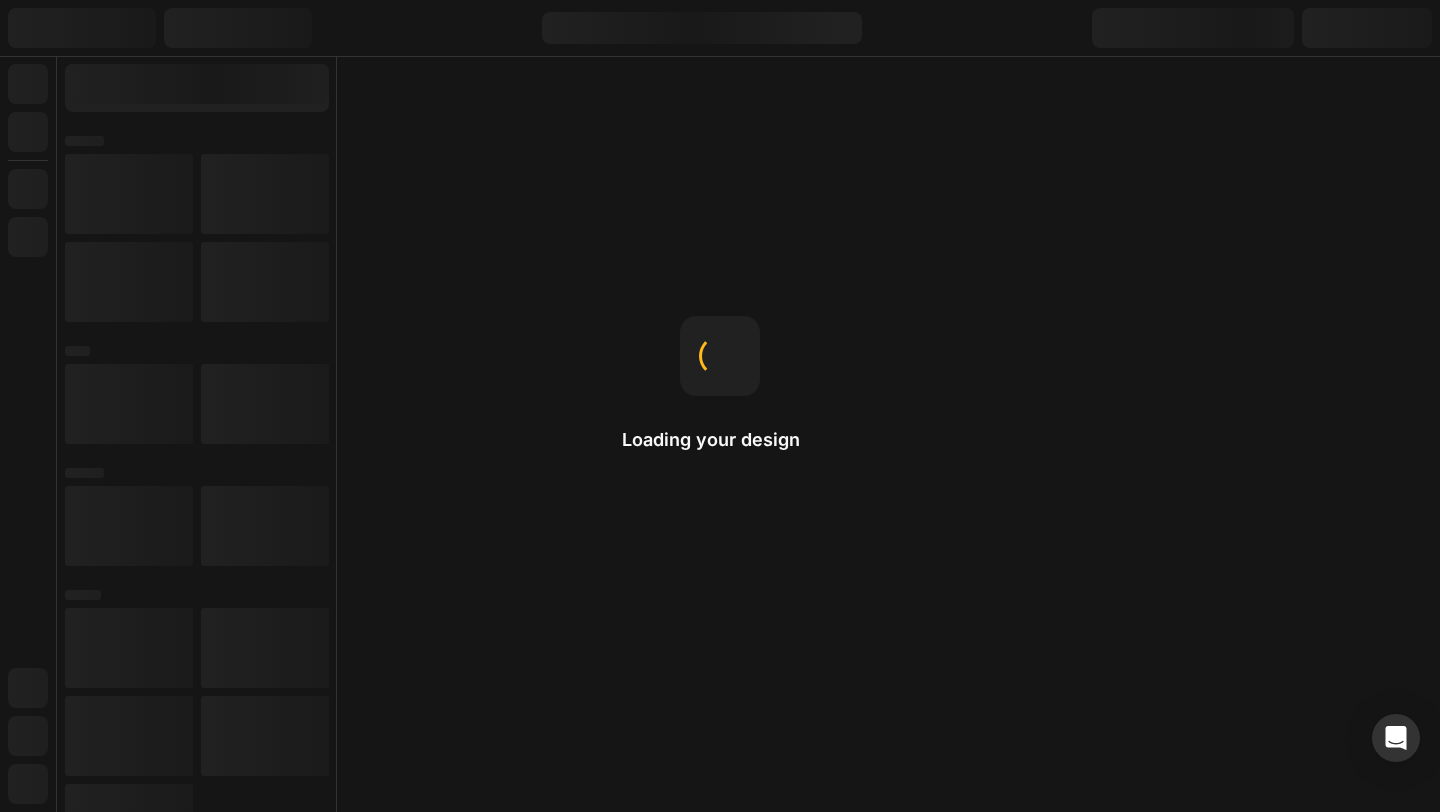 scroll, scrollTop: 0, scrollLeft: 0, axis: both 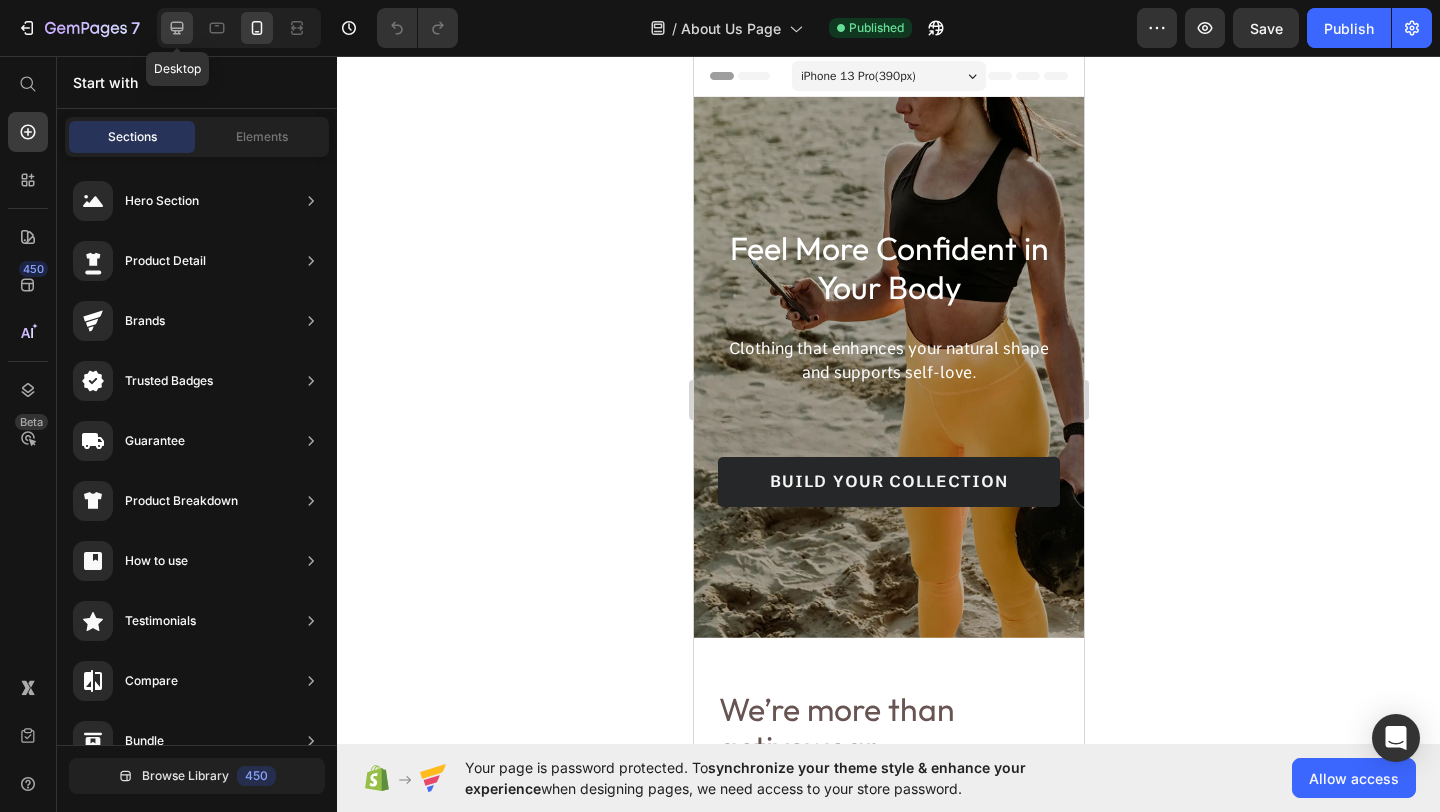 click 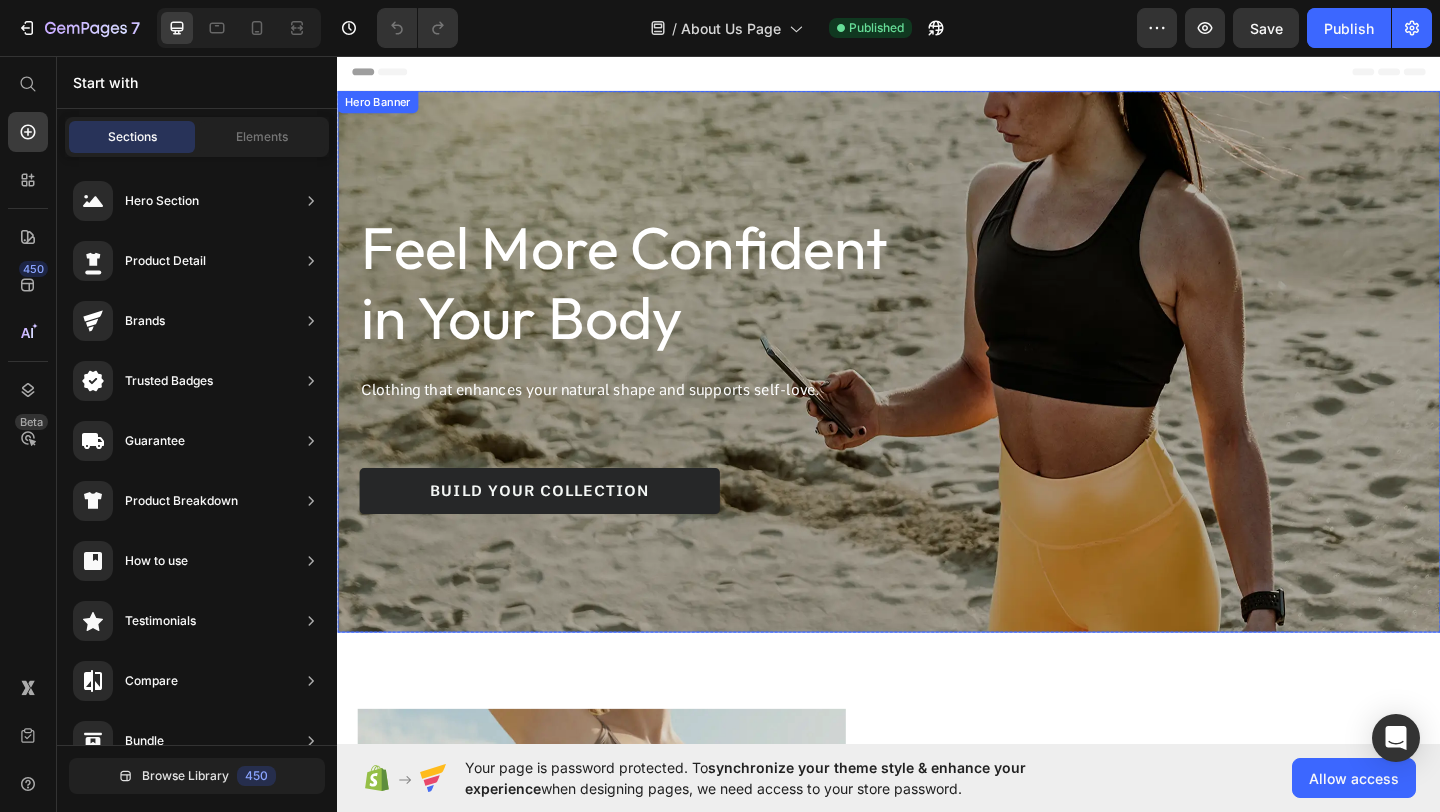 click at bounding box center [937, 388] 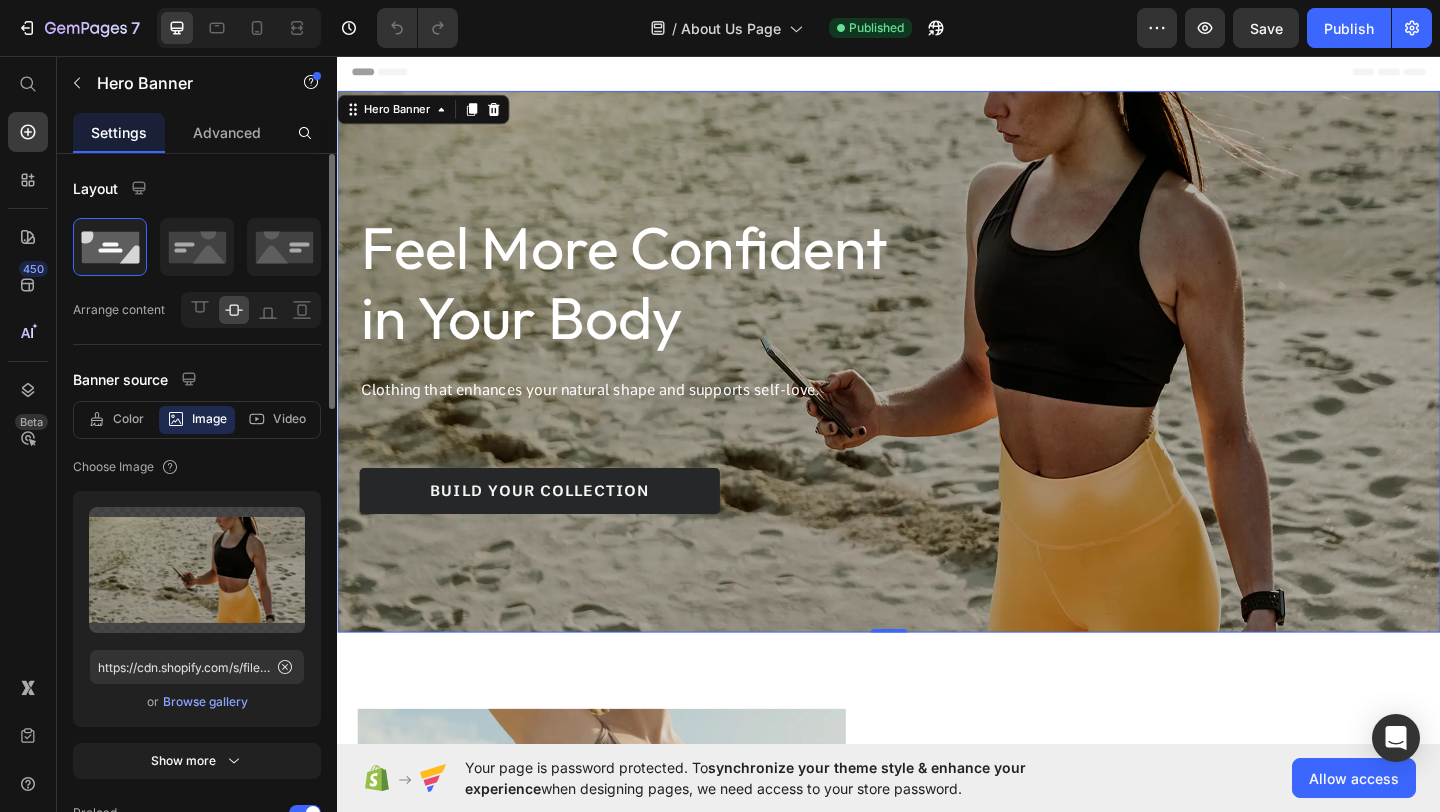 click on "Browse gallery" at bounding box center [205, 702] 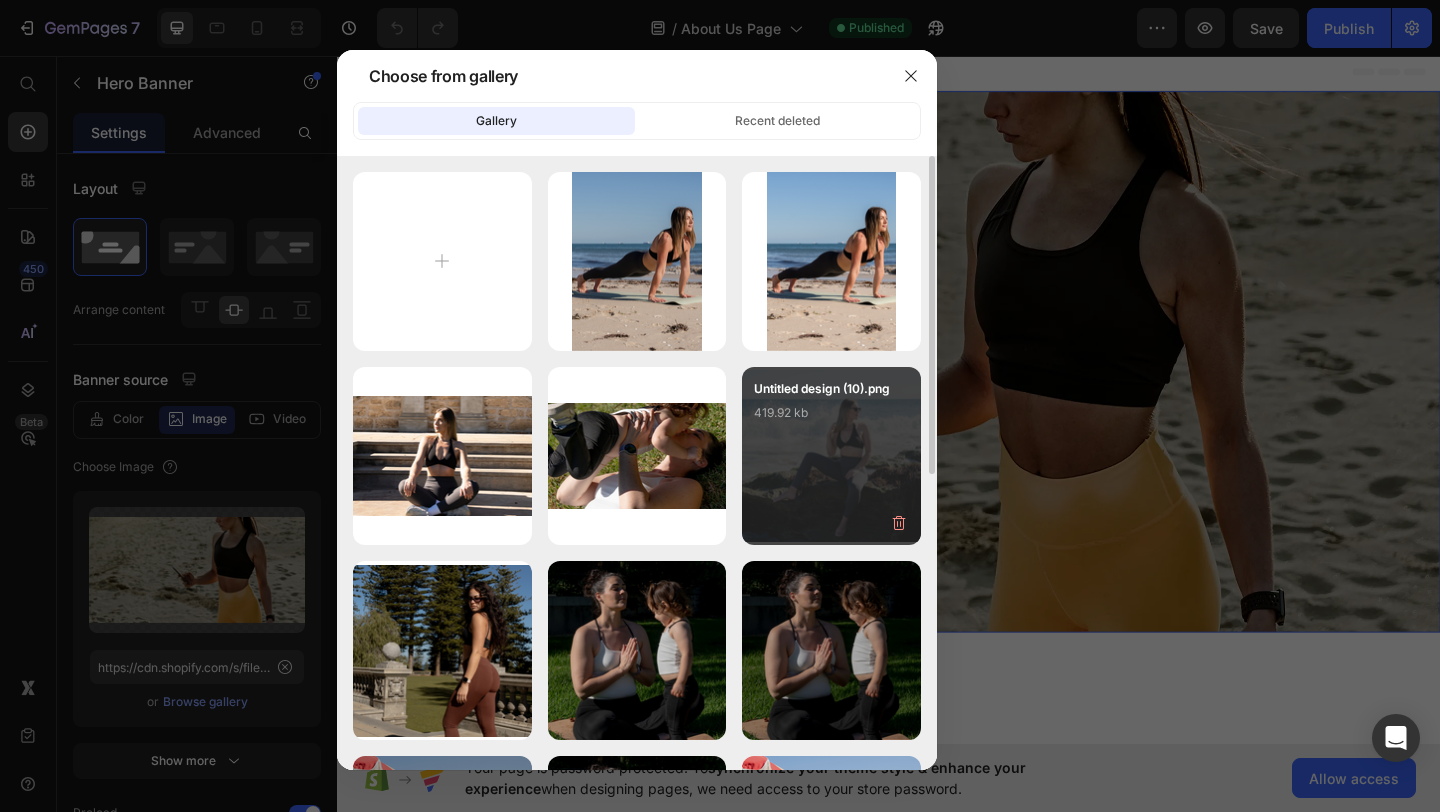 click on "Untitled design (10).png 419.92 kb" at bounding box center (831, 456) 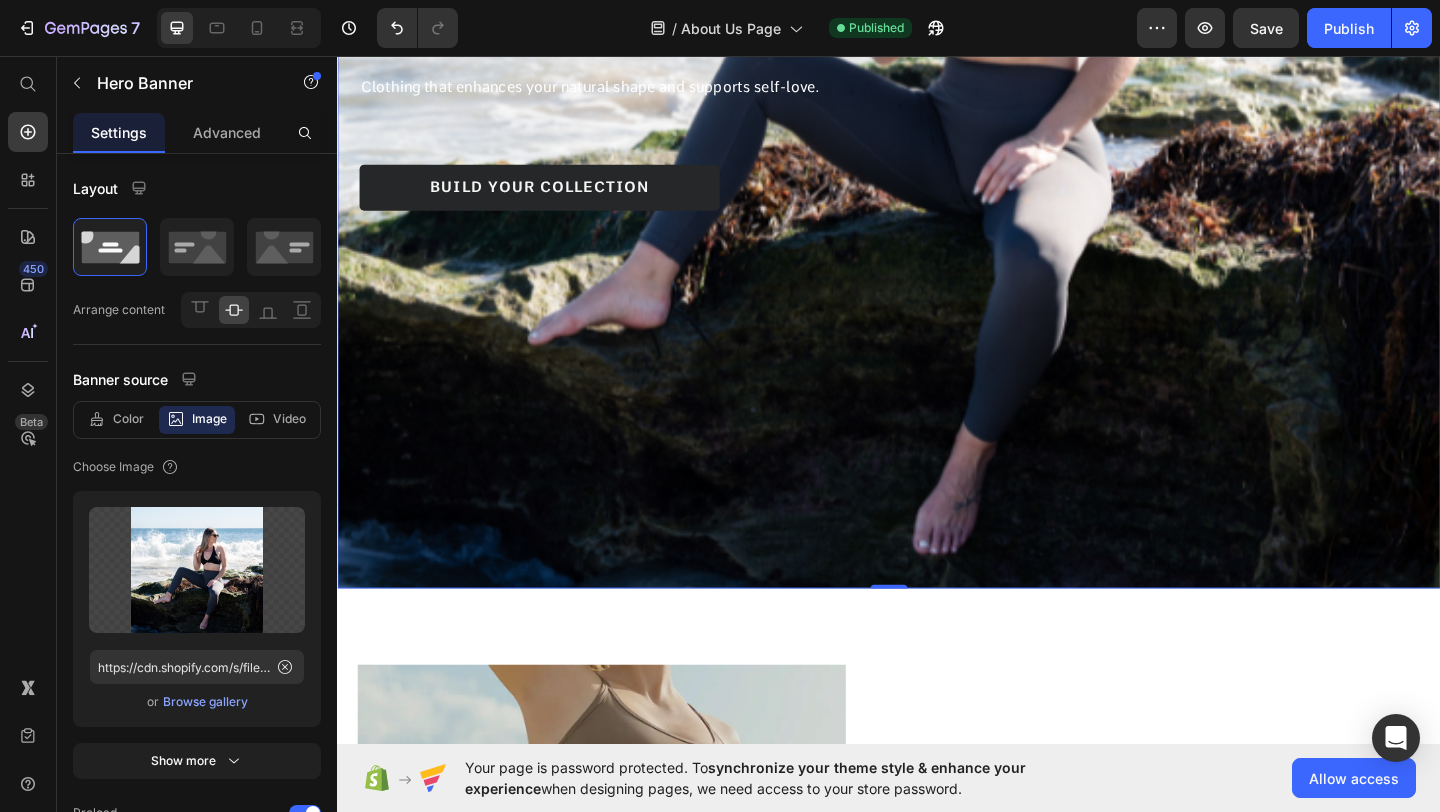 scroll, scrollTop: 651, scrollLeft: 0, axis: vertical 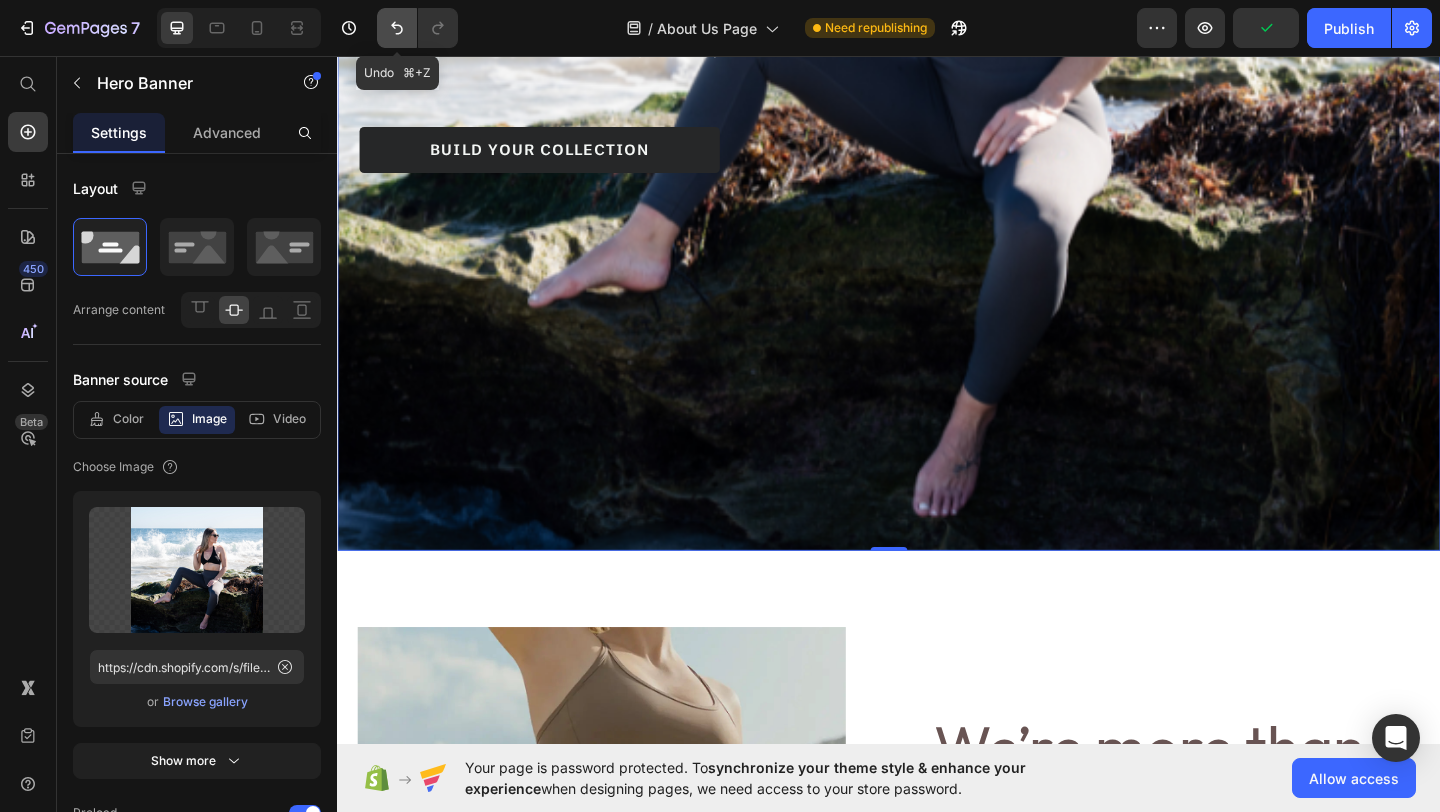 click 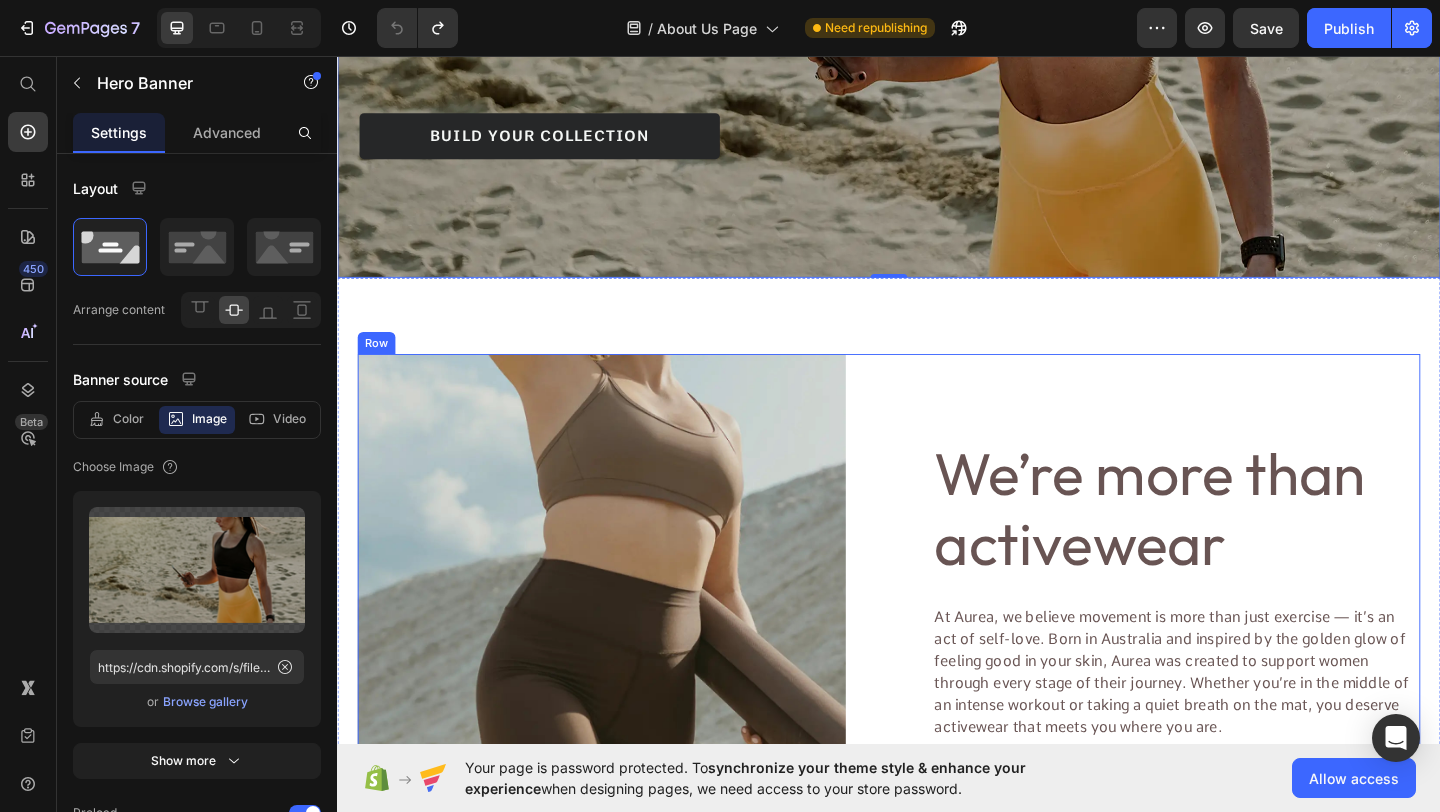 scroll, scrollTop: 0, scrollLeft: 0, axis: both 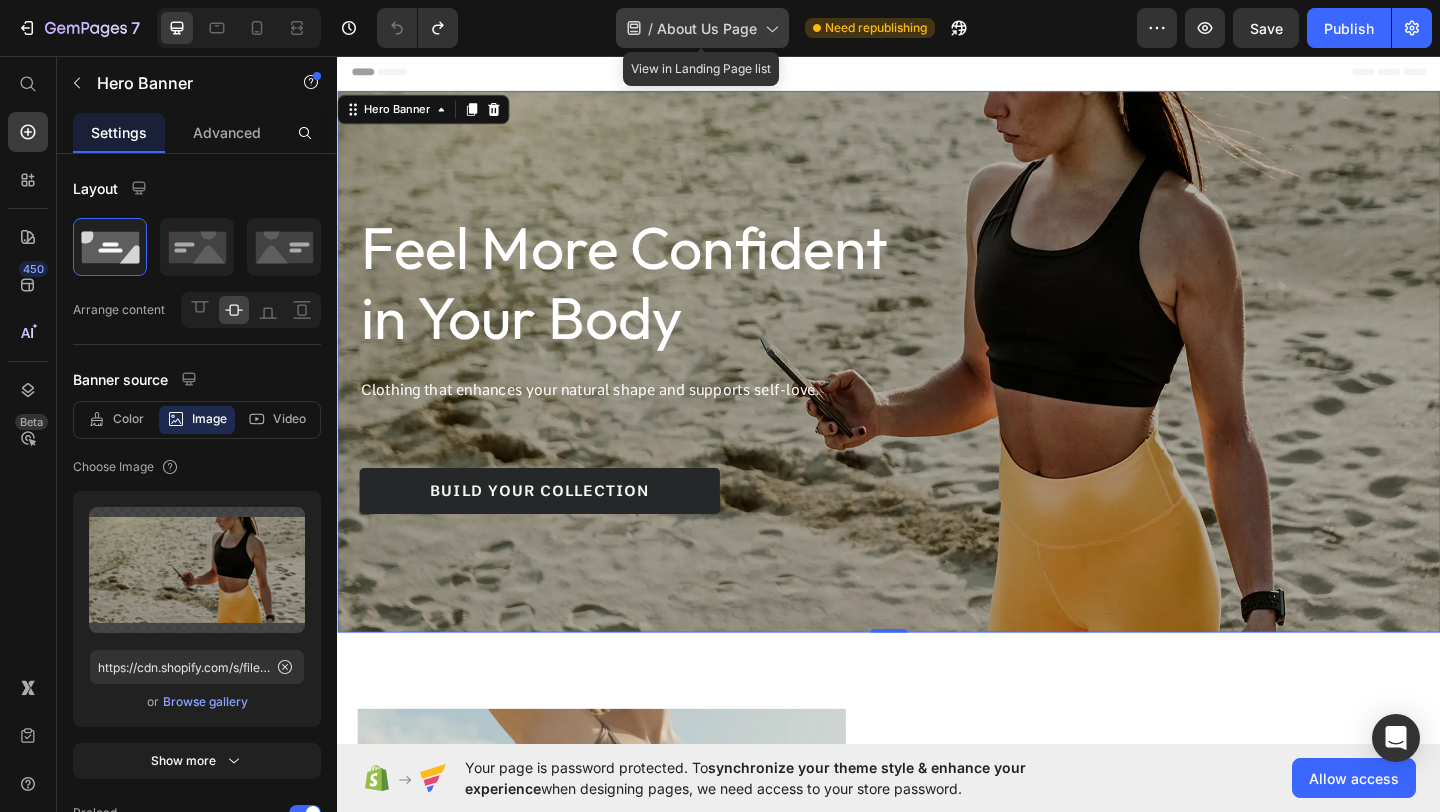 click on "About Us Page" at bounding box center (707, 28) 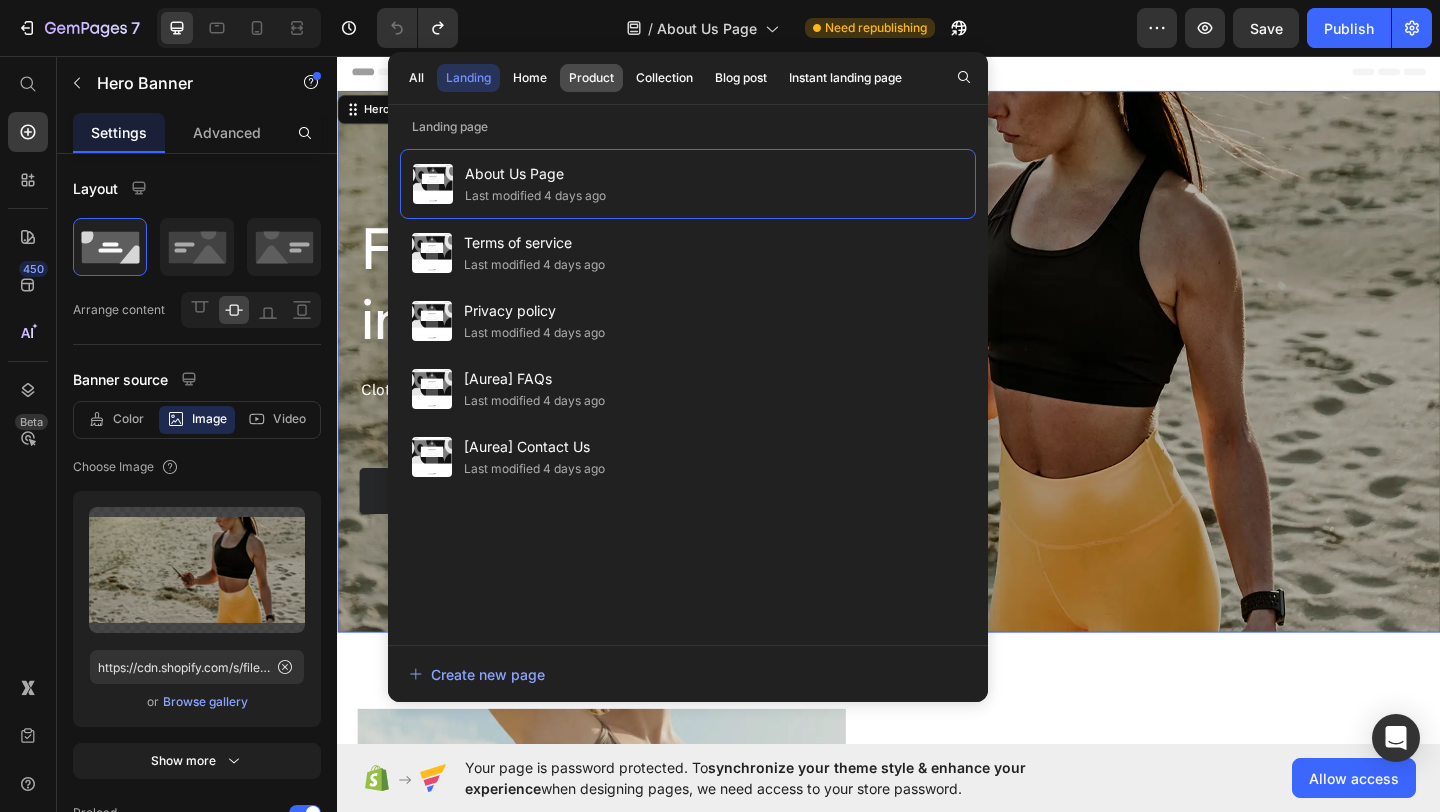 click on "Product" at bounding box center (591, 78) 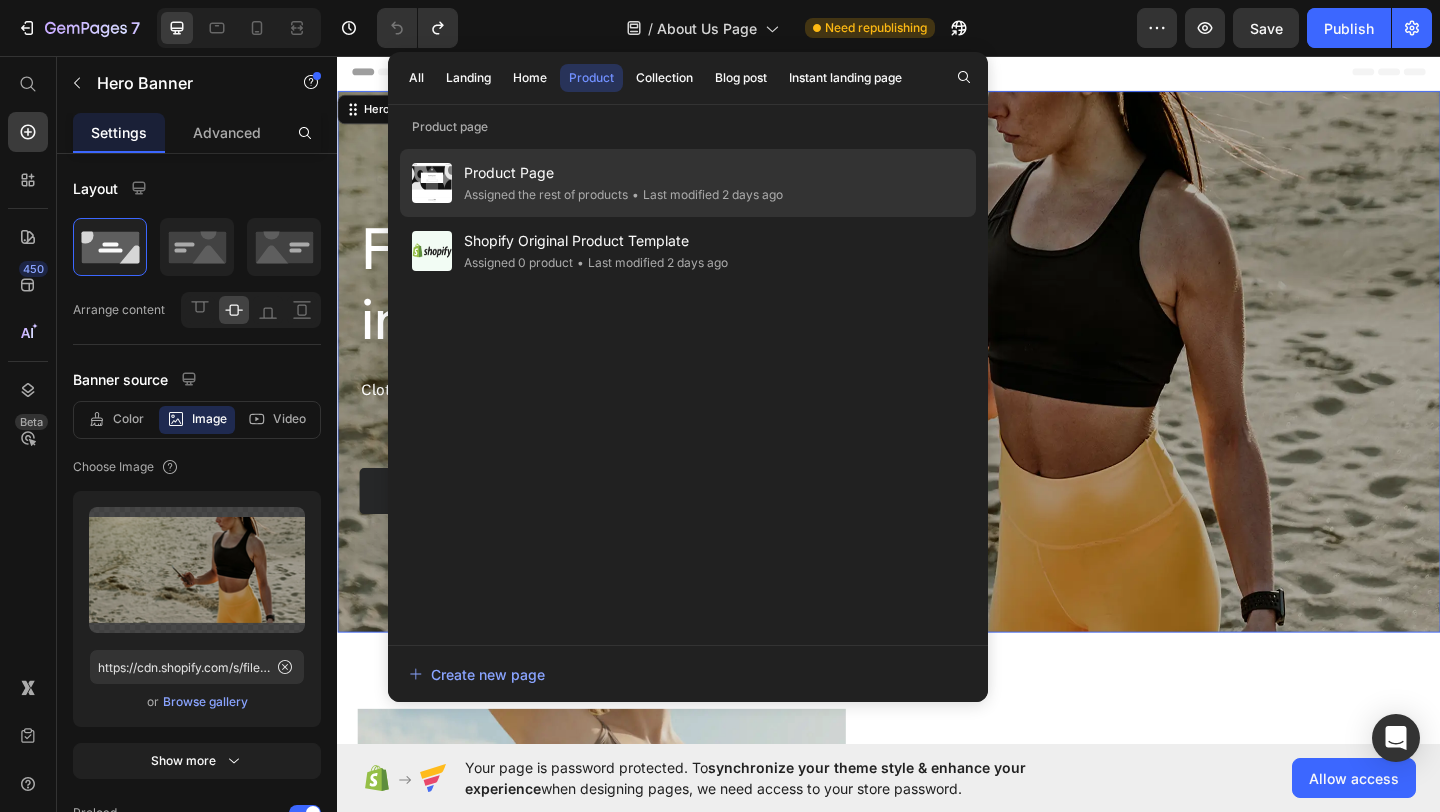 click on "Assigned the rest of products" 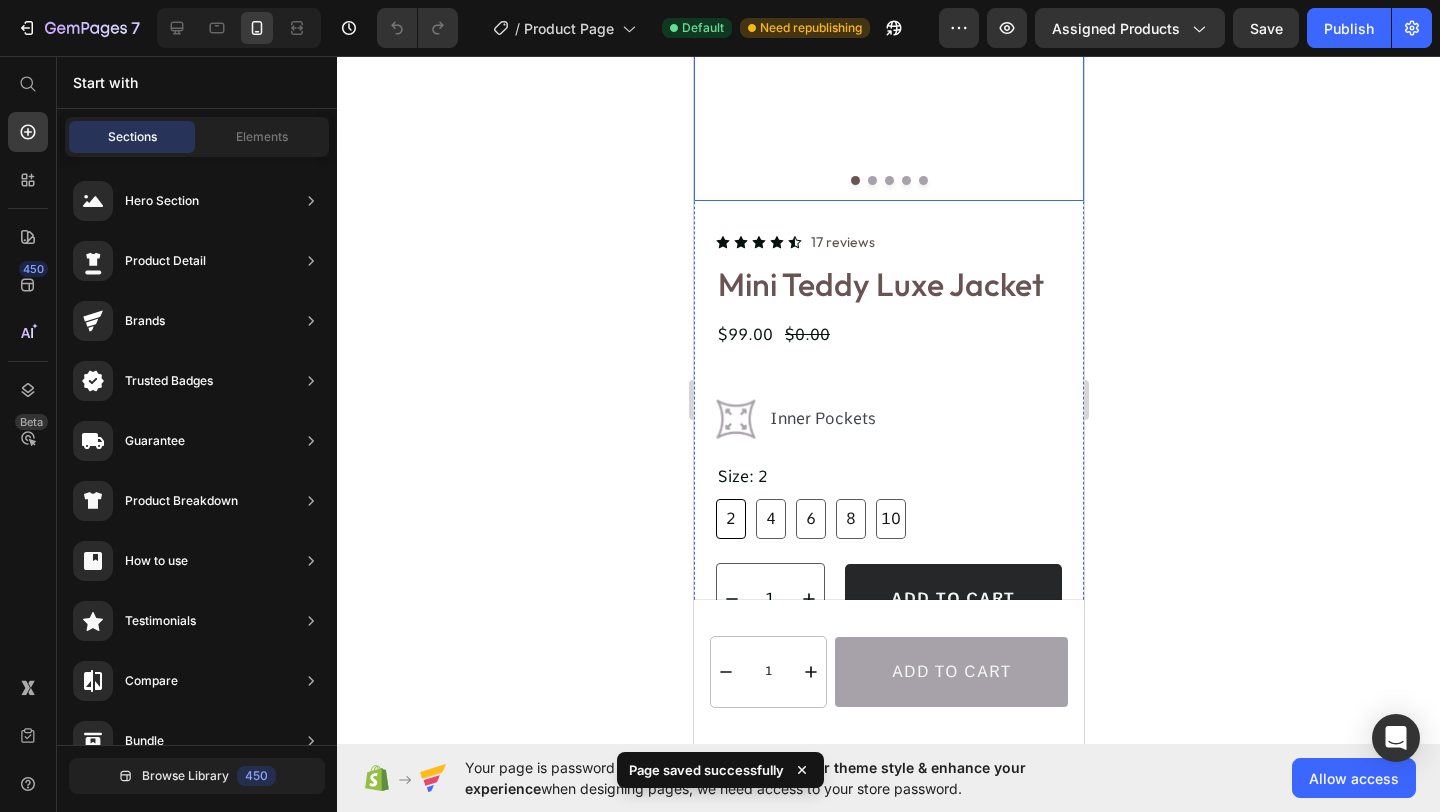 scroll, scrollTop: 304, scrollLeft: 0, axis: vertical 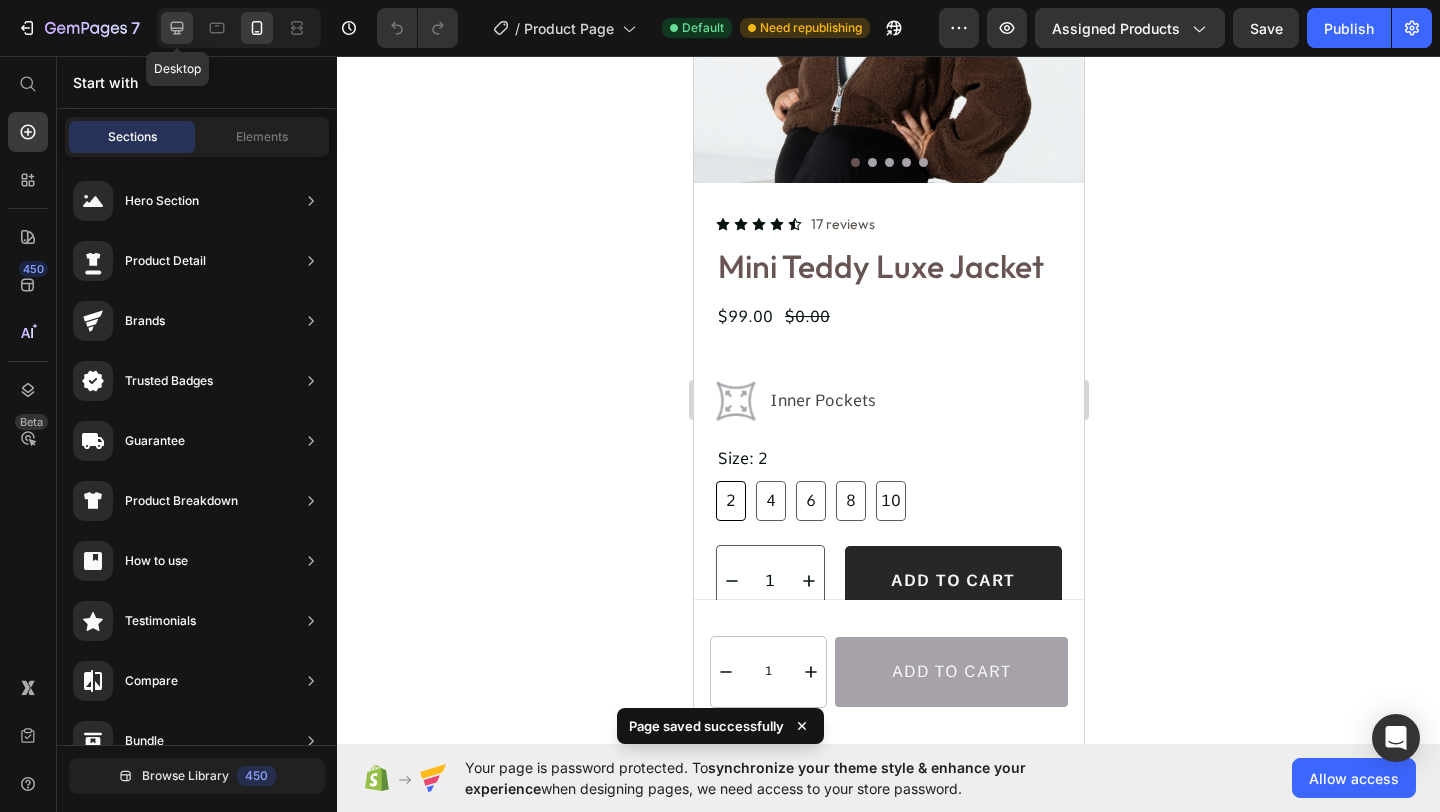 click 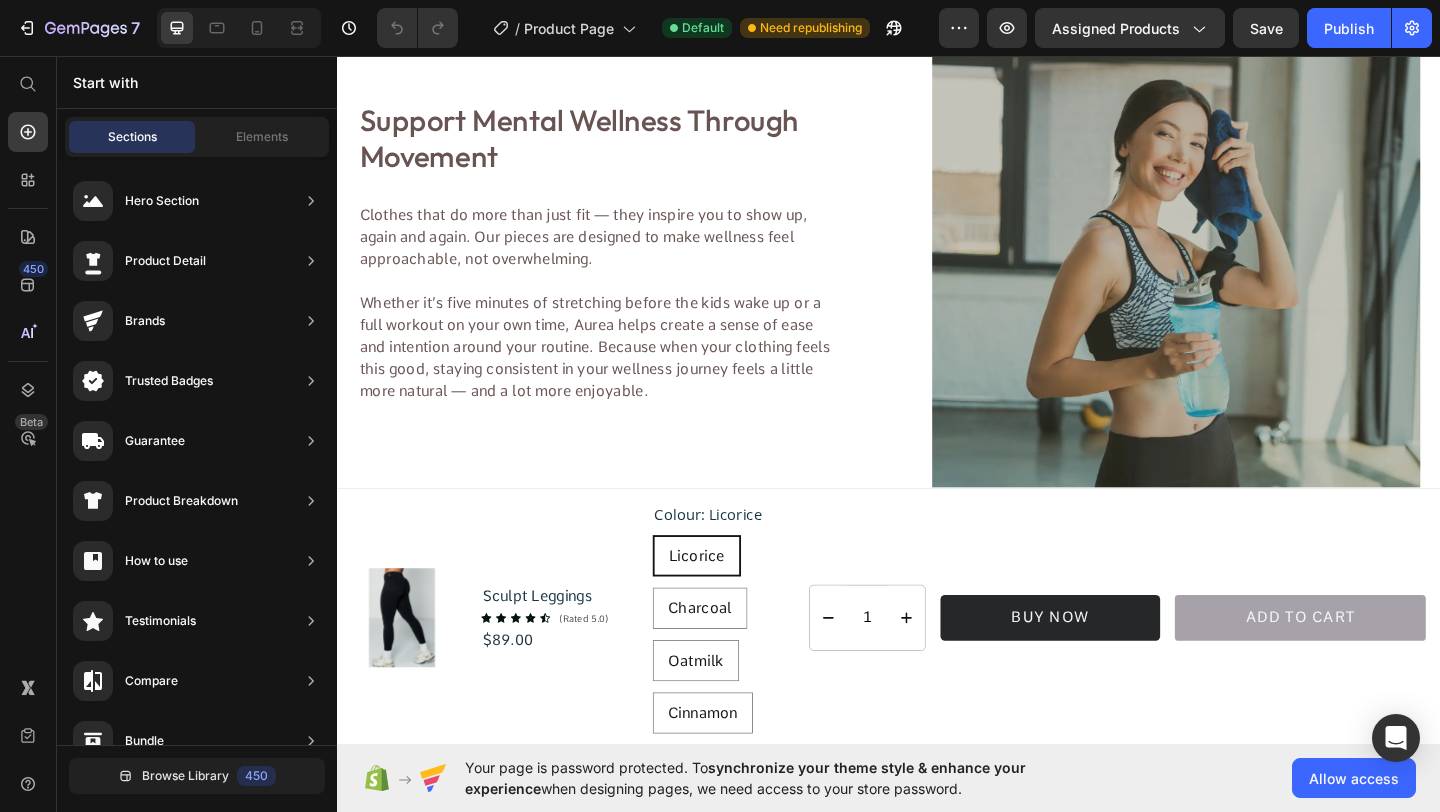 scroll, scrollTop: 1675, scrollLeft: 0, axis: vertical 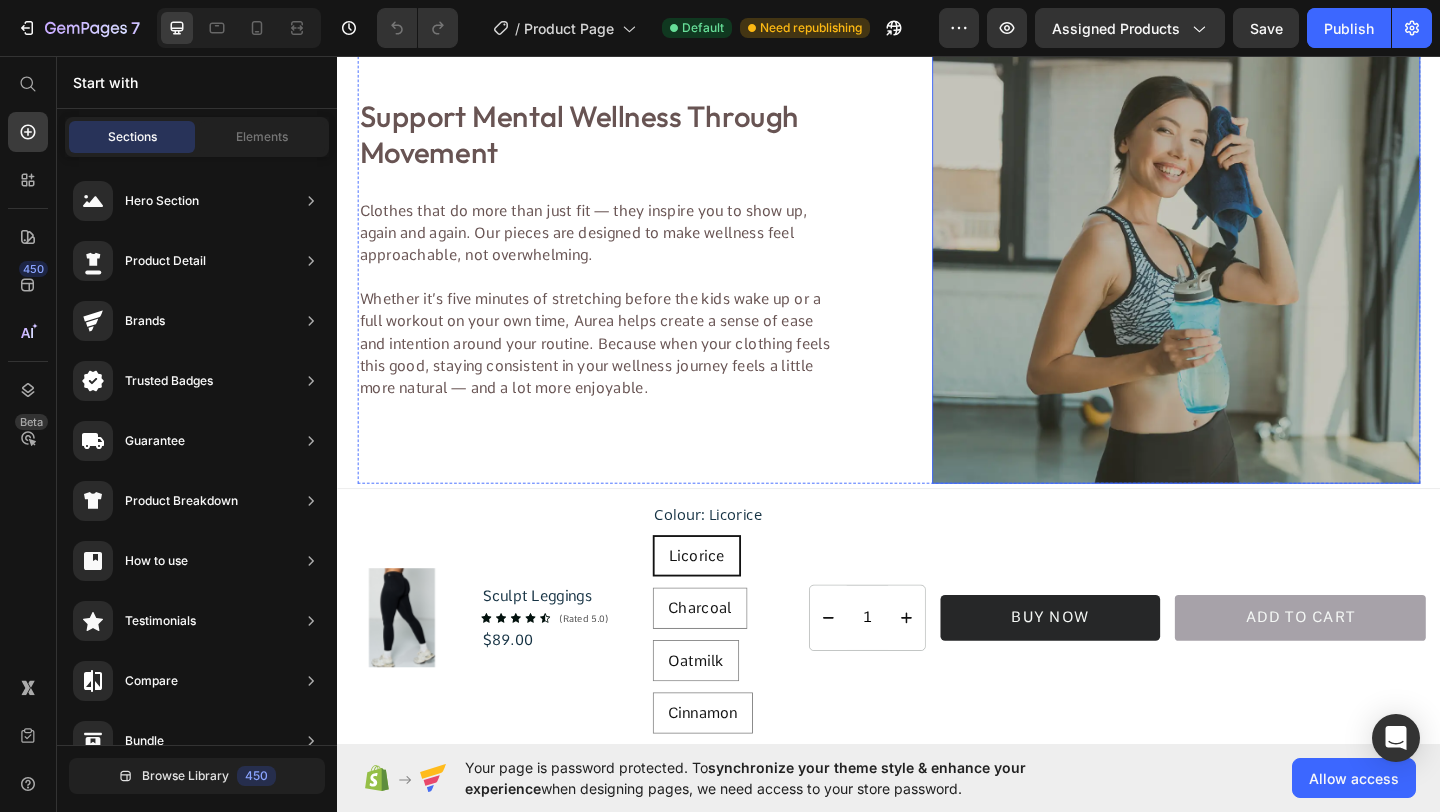 click at bounding box center [1249, 266] 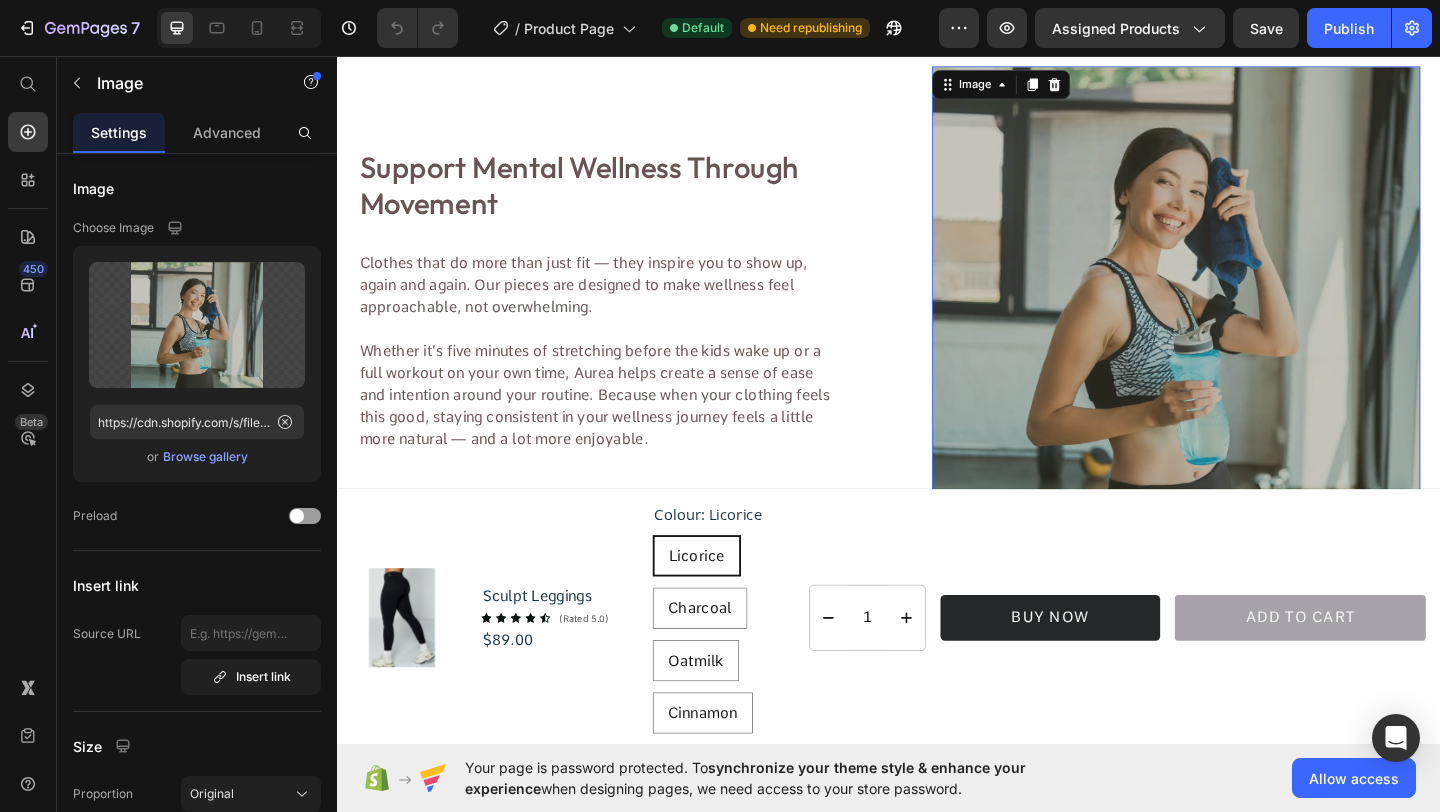 scroll, scrollTop: 1629, scrollLeft: 0, axis: vertical 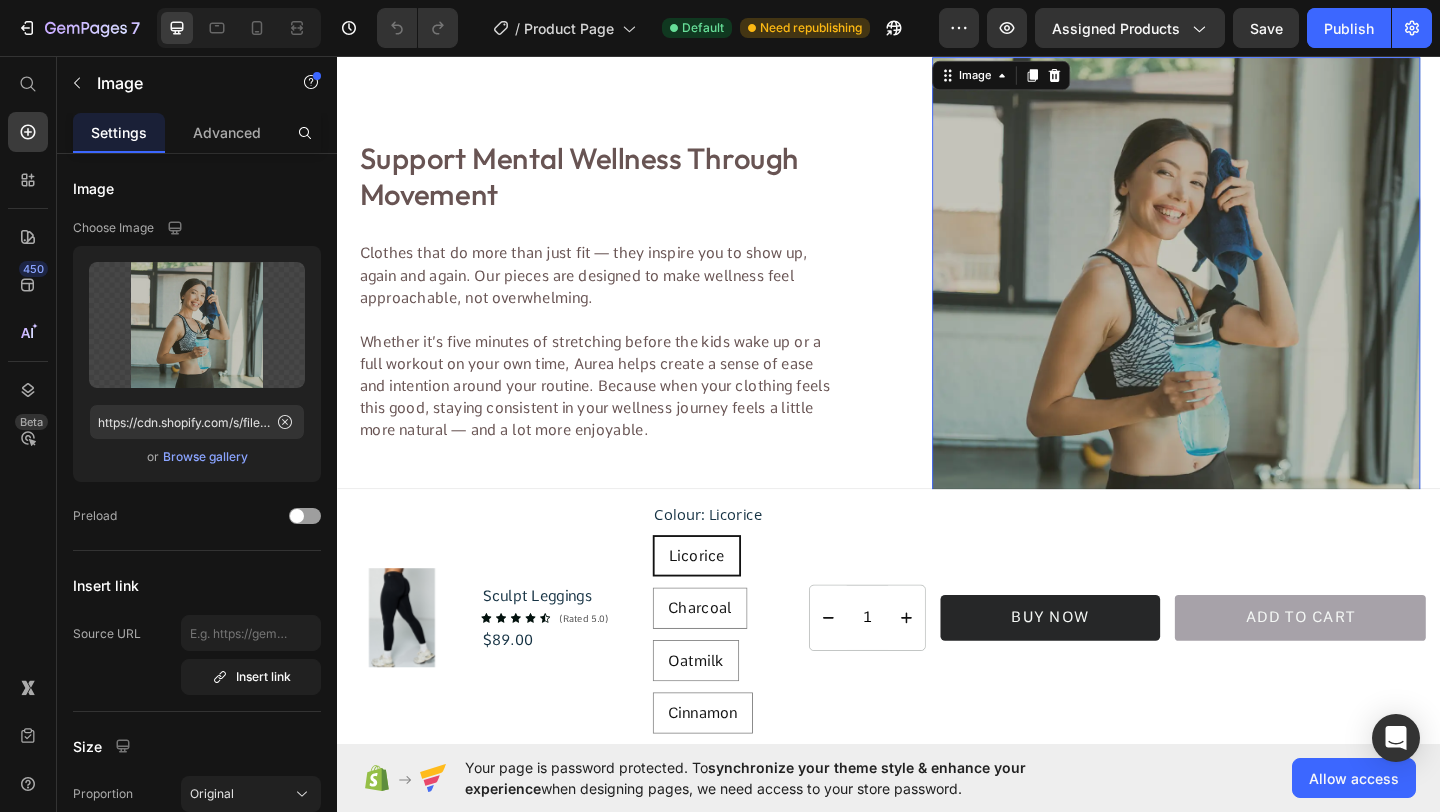 click at bounding box center (1249, 312) 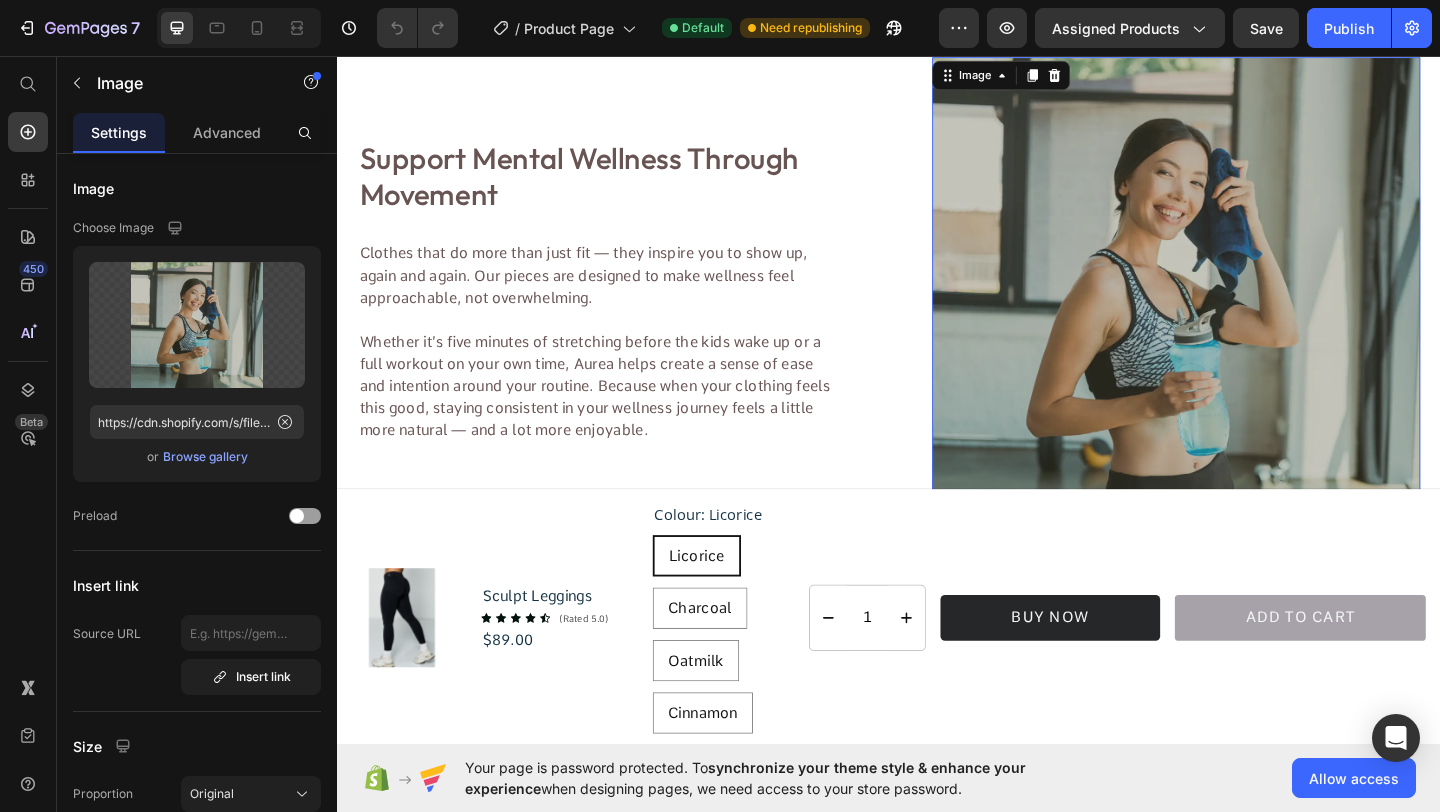 click at bounding box center [1249, 312] 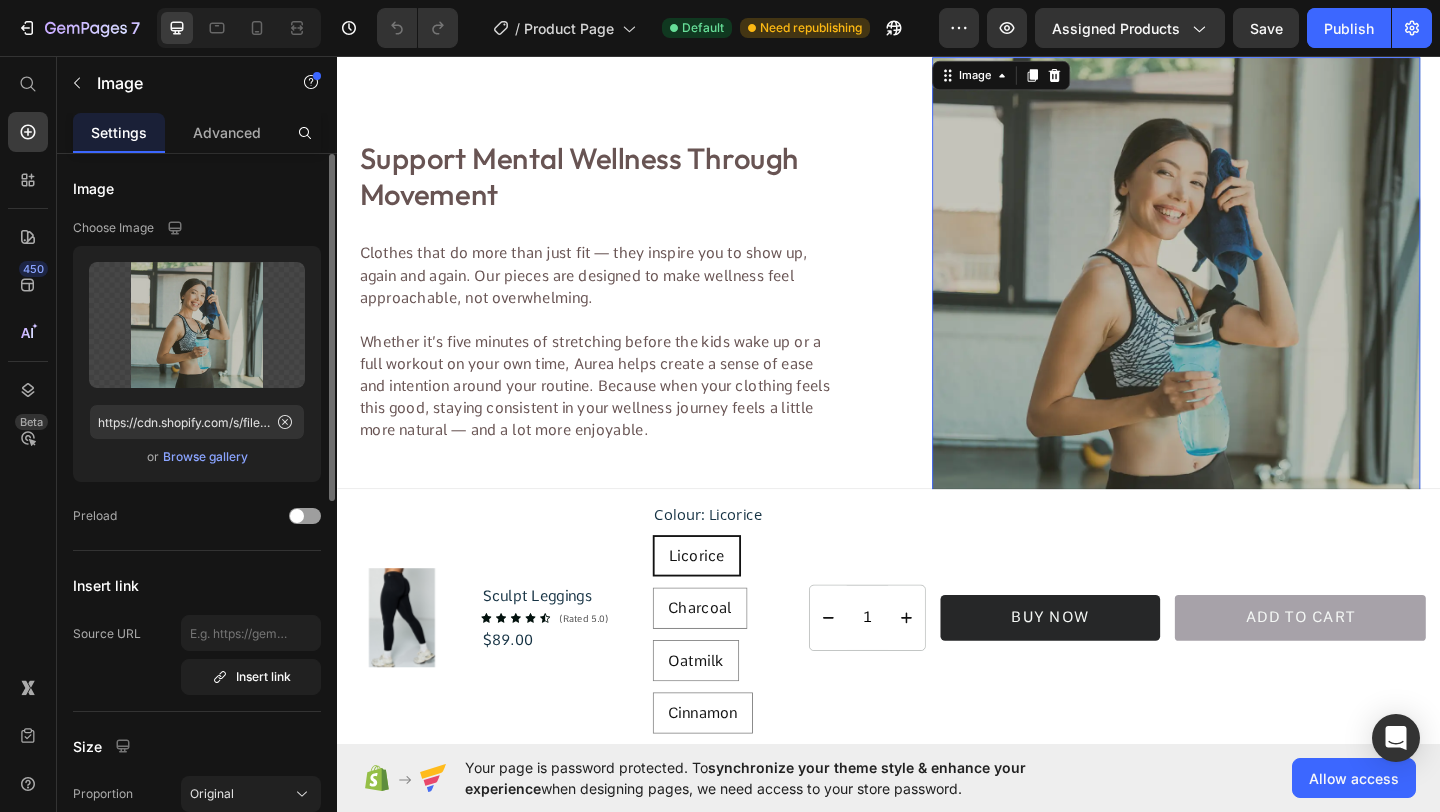 click on "Browse gallery" at bounding box center [205, 457] 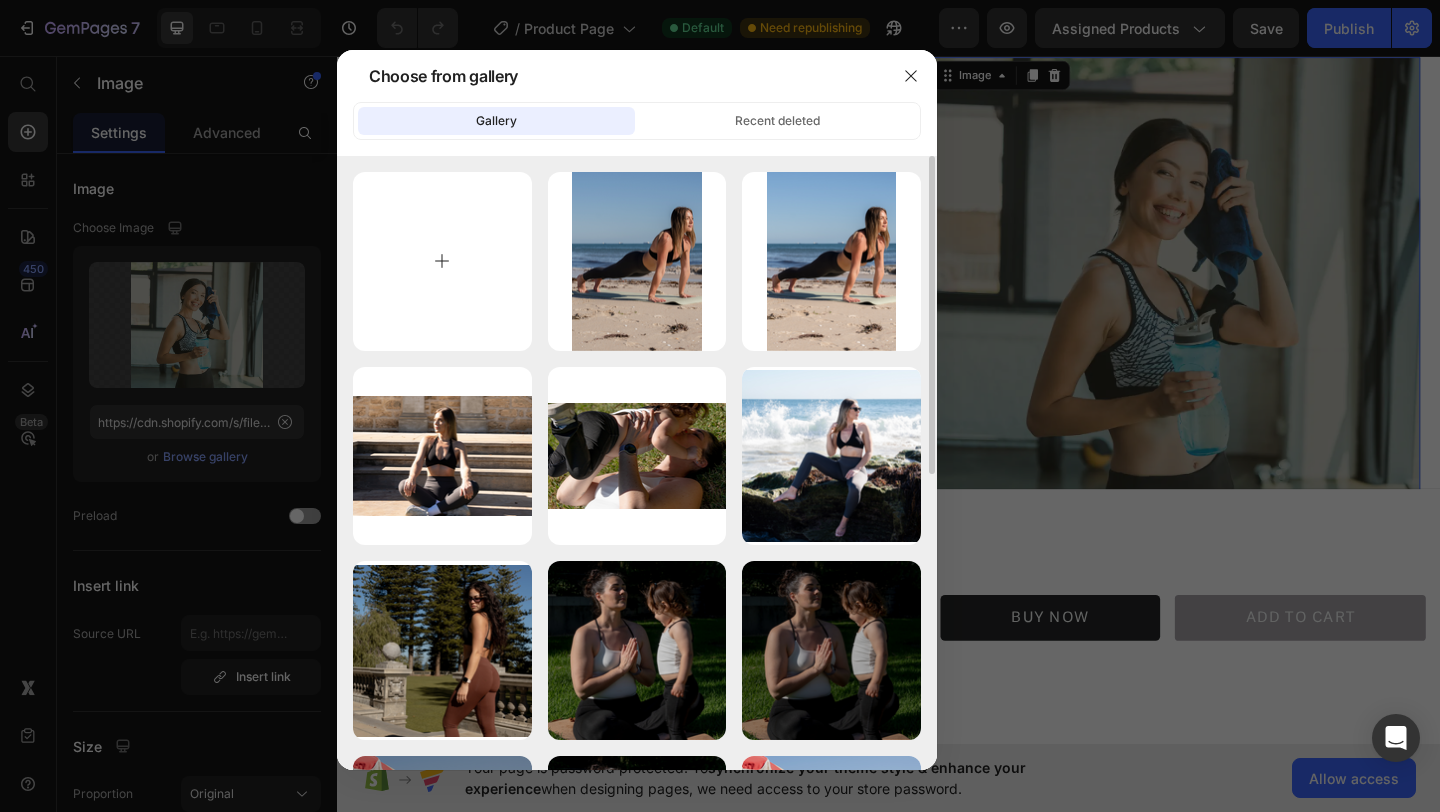 click at bounding box center [442, 261] 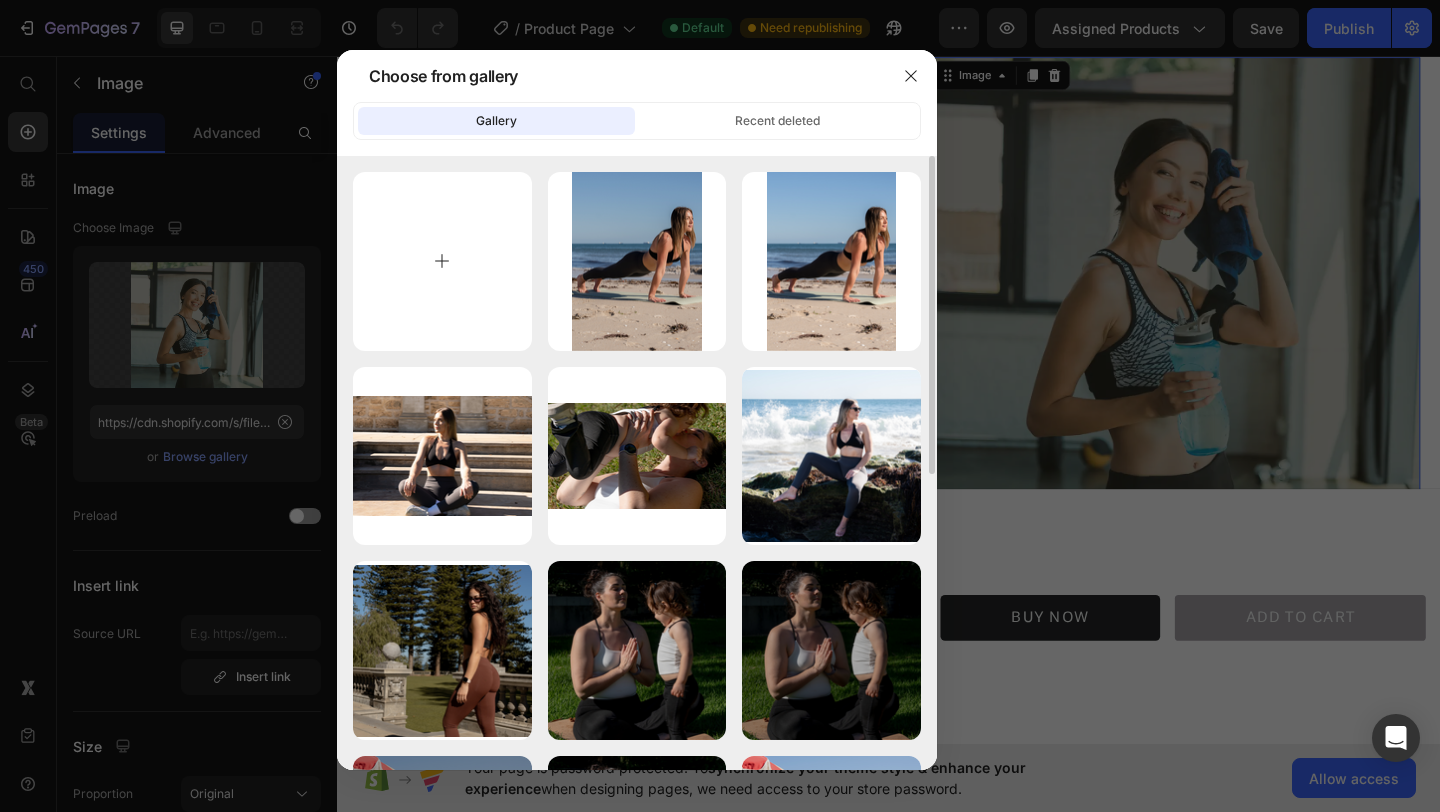type on "C:\fakepath\Untitled design (14).png" 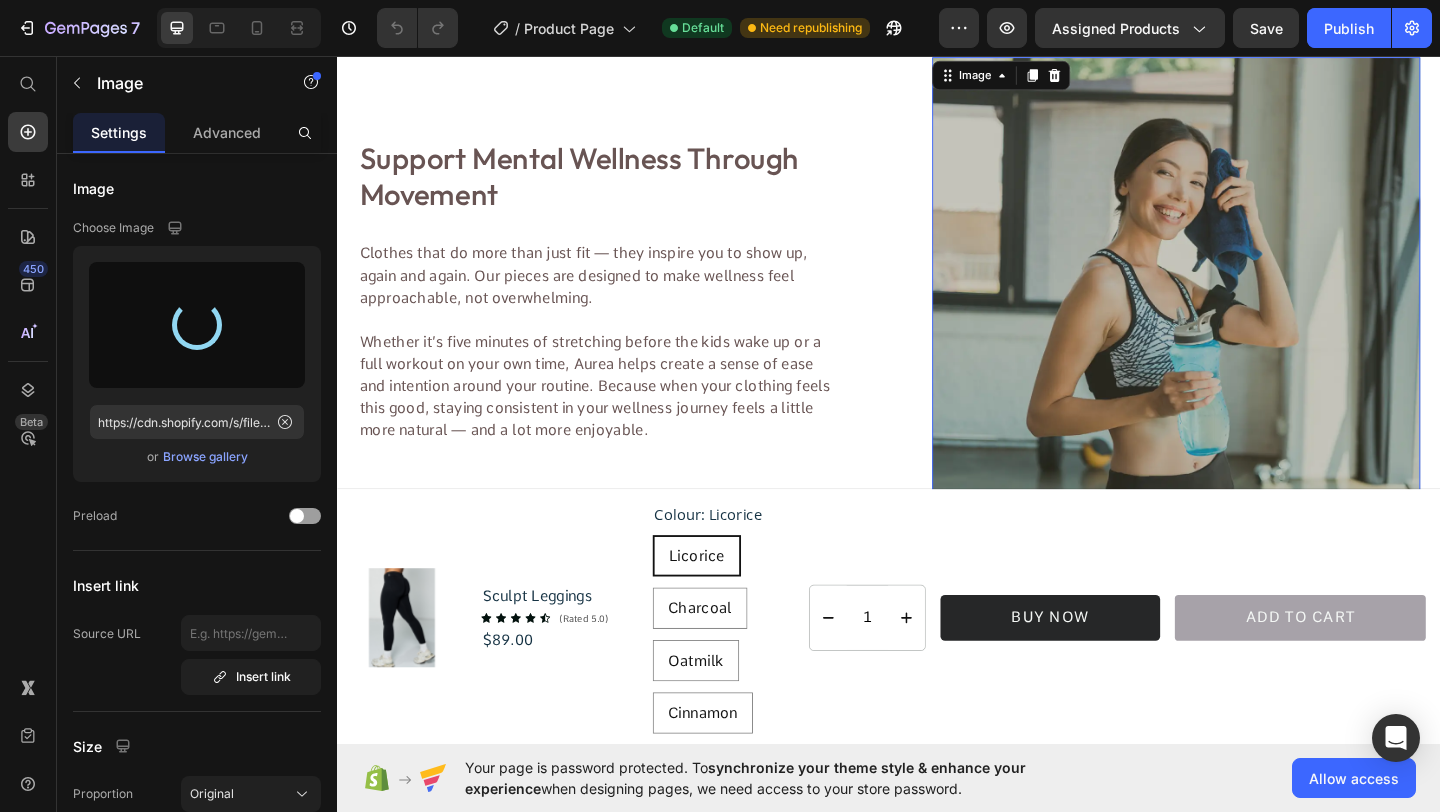 type on "https://cdn.shopify.com/s/files/1/0806/4840/5026/files/gempages_574603512663508080-47413534-72da-401c-a640-45d950947243.png" 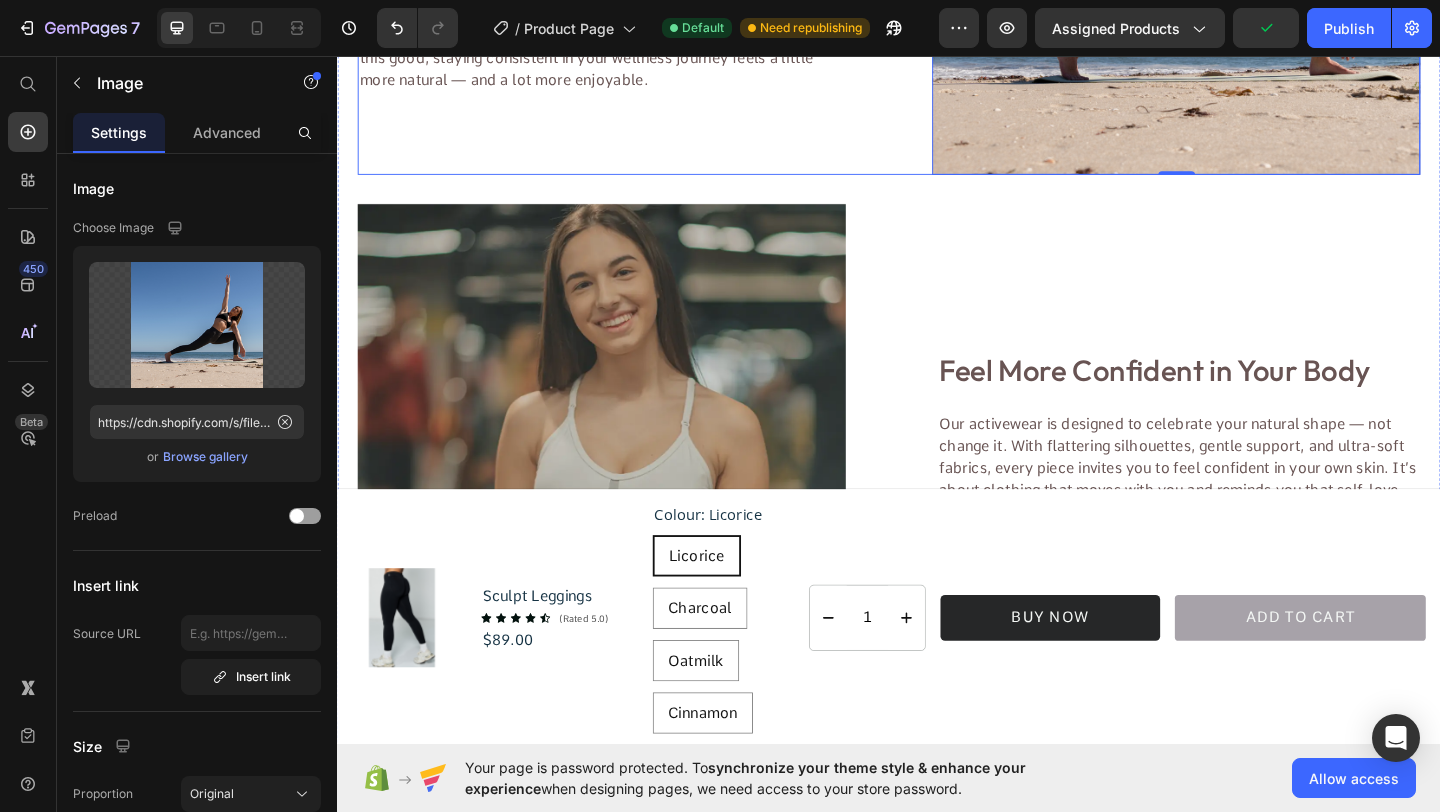 scroll, scrollTop: 2125, scrollLeft: 0, axis: vertical 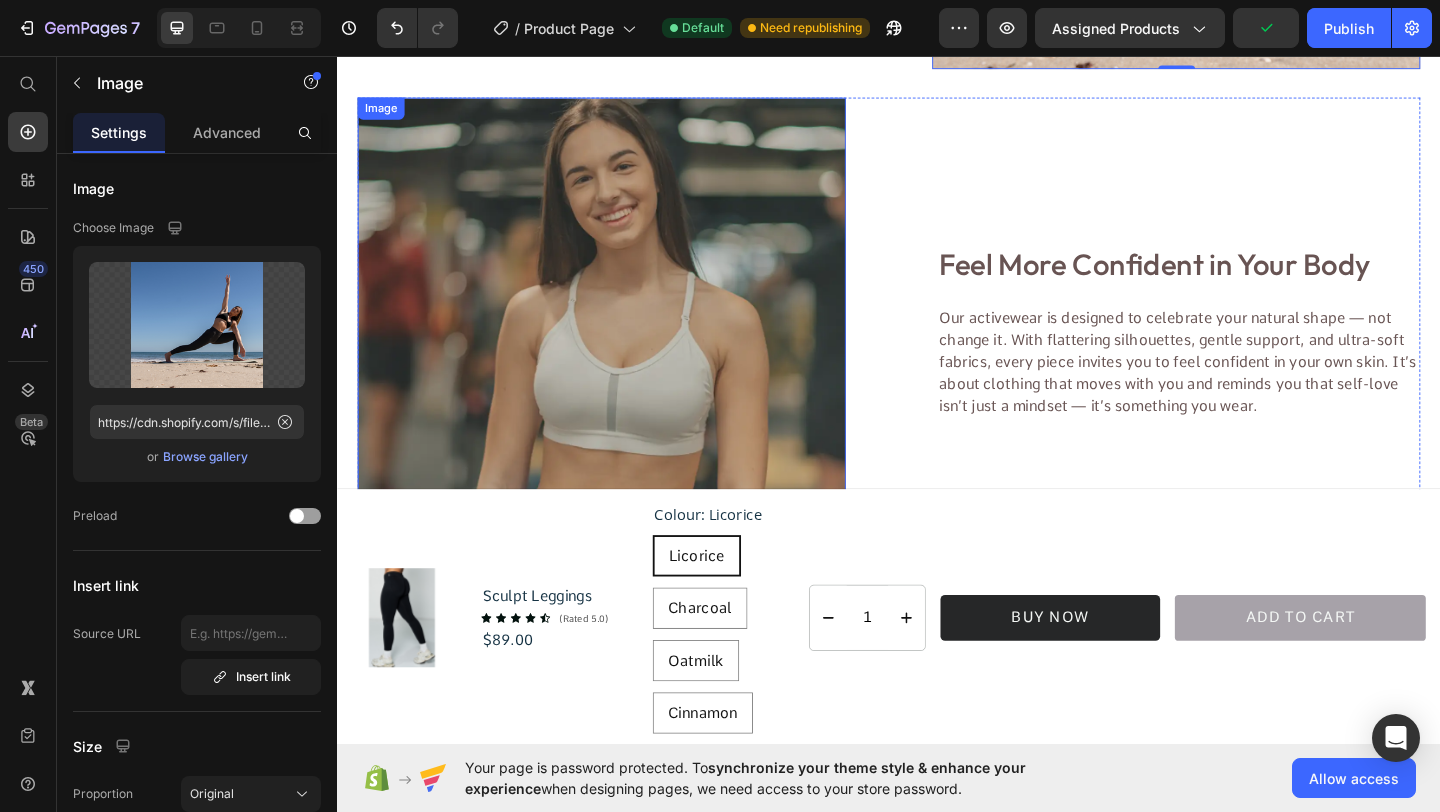 click at bounding box center (624, 355) 